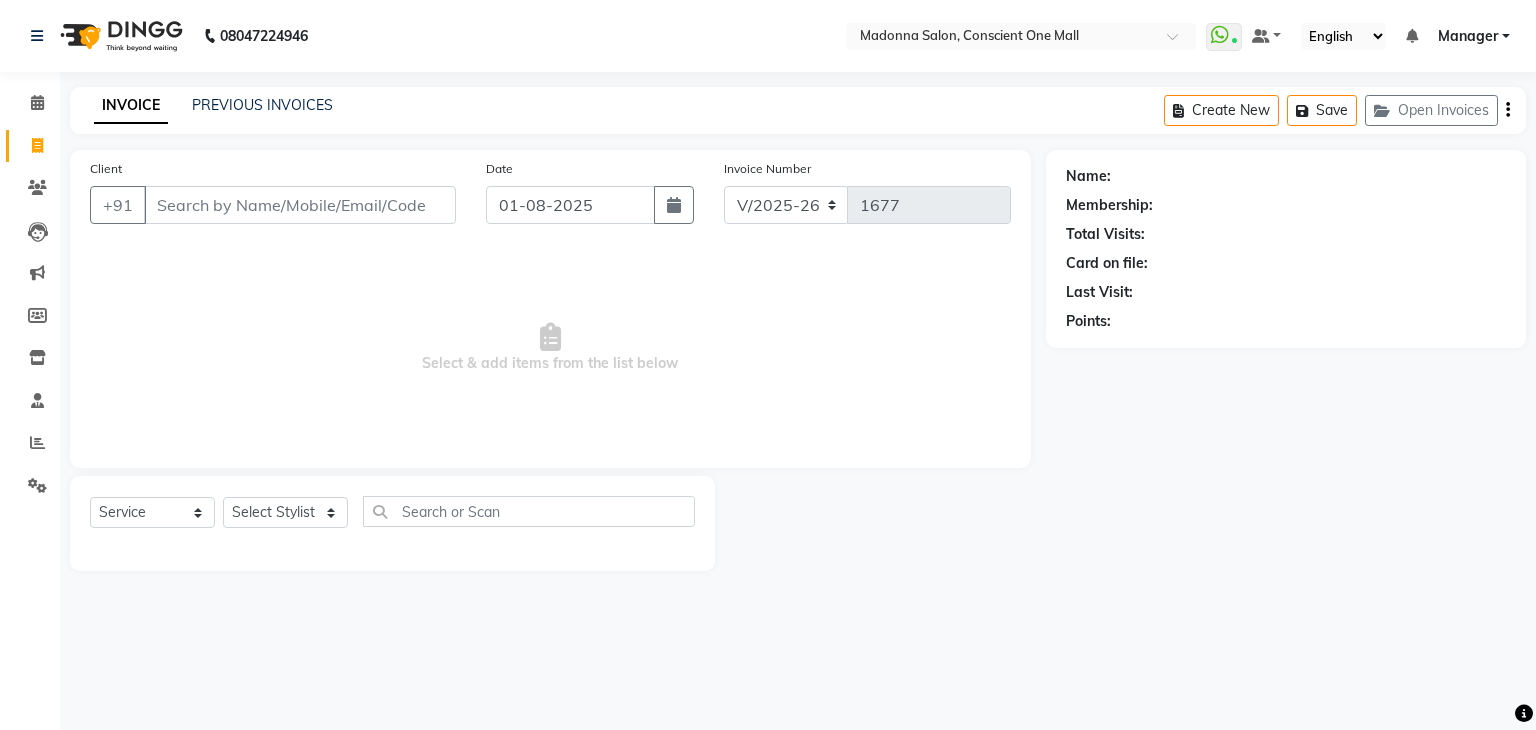 select on "7575" 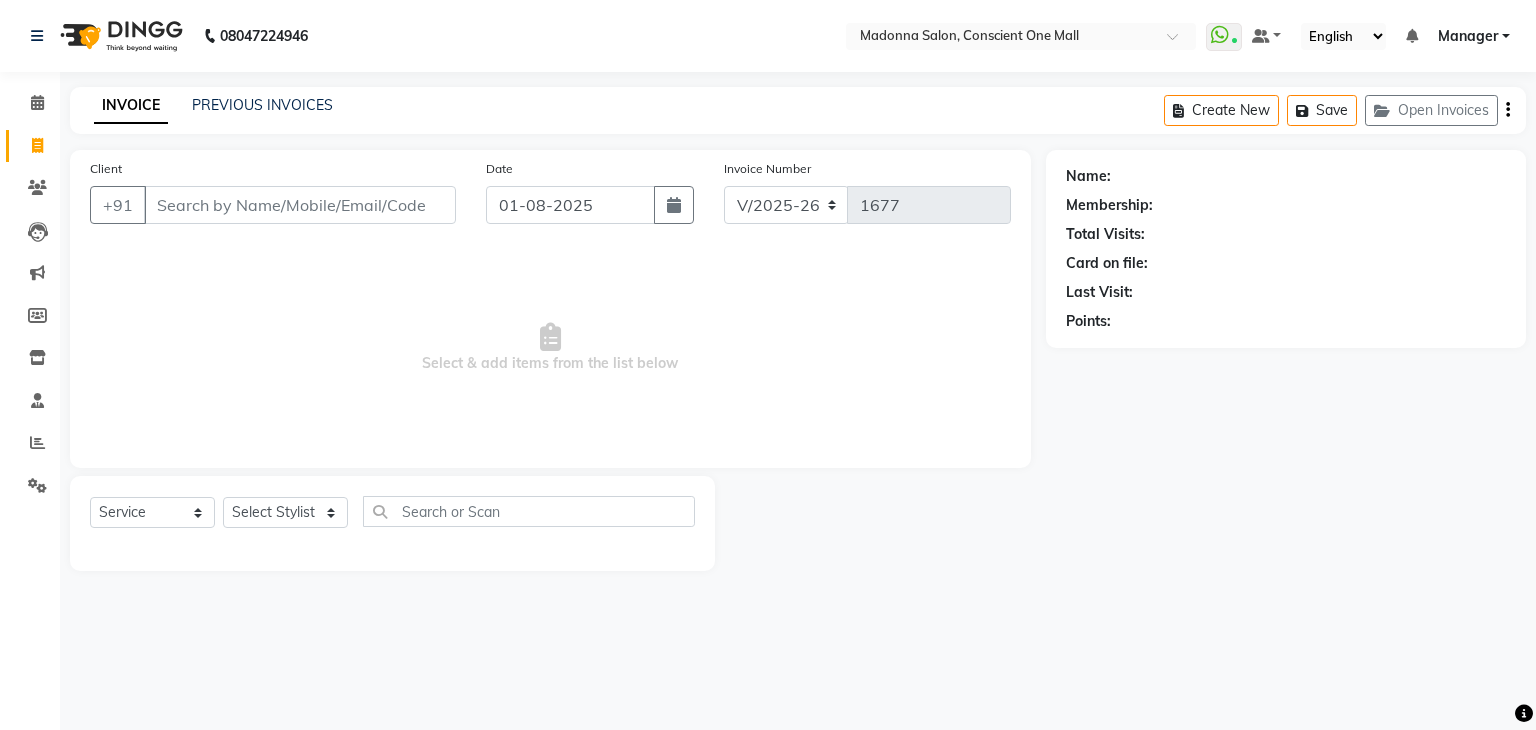 scroll, scrollTop: 0, scrollLeft: 0, axis: both 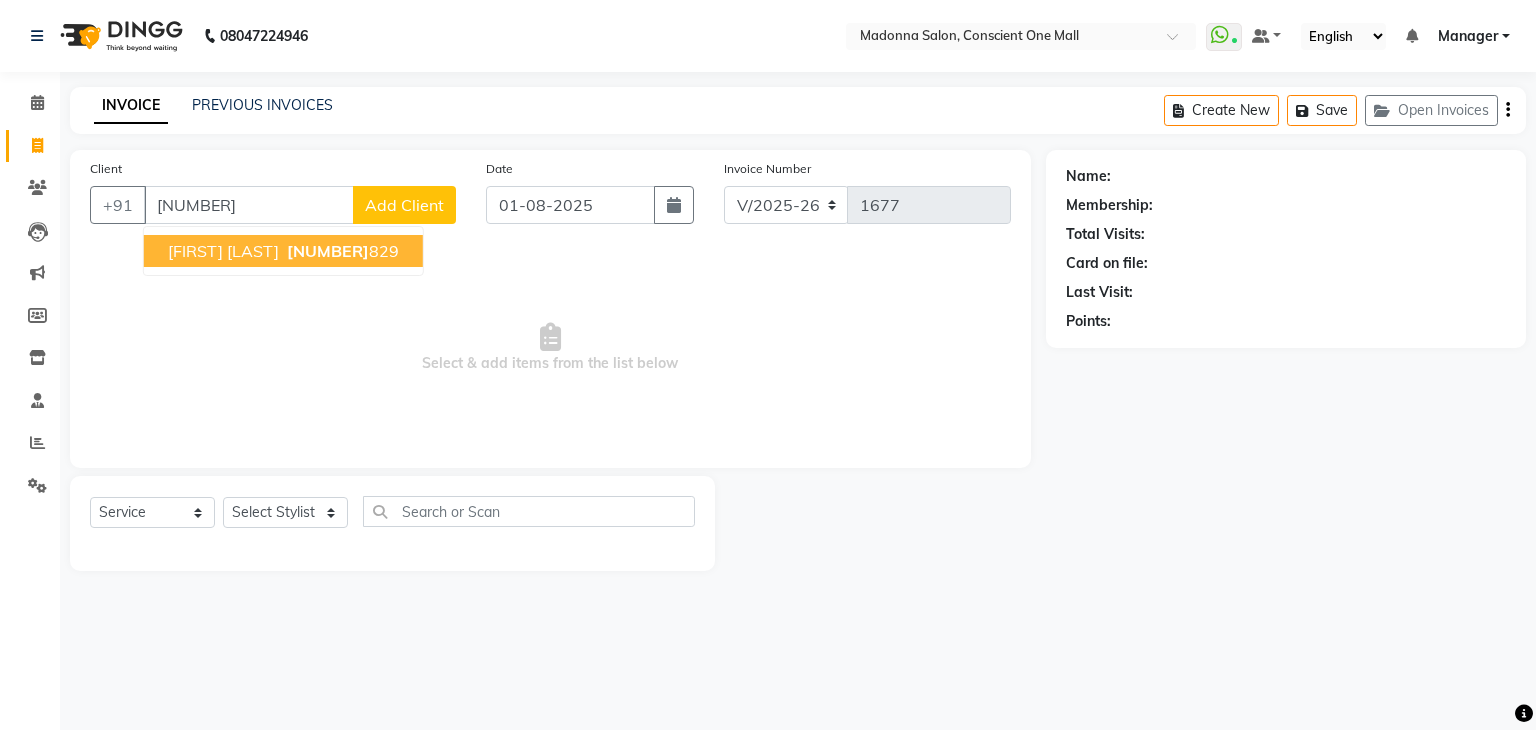 click on "[NUMBER]" at bounding box center [328, 251] 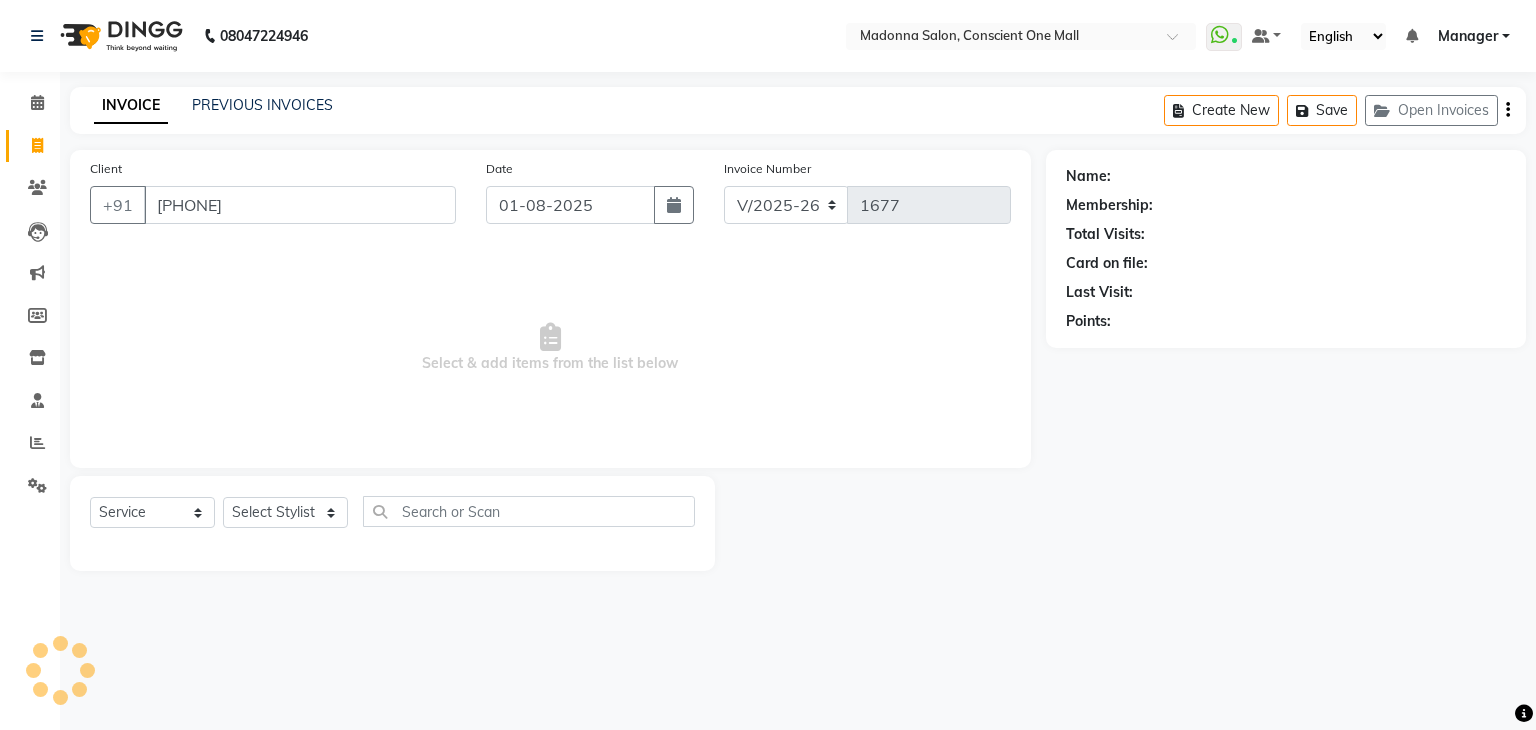 type on "[PHONE]" 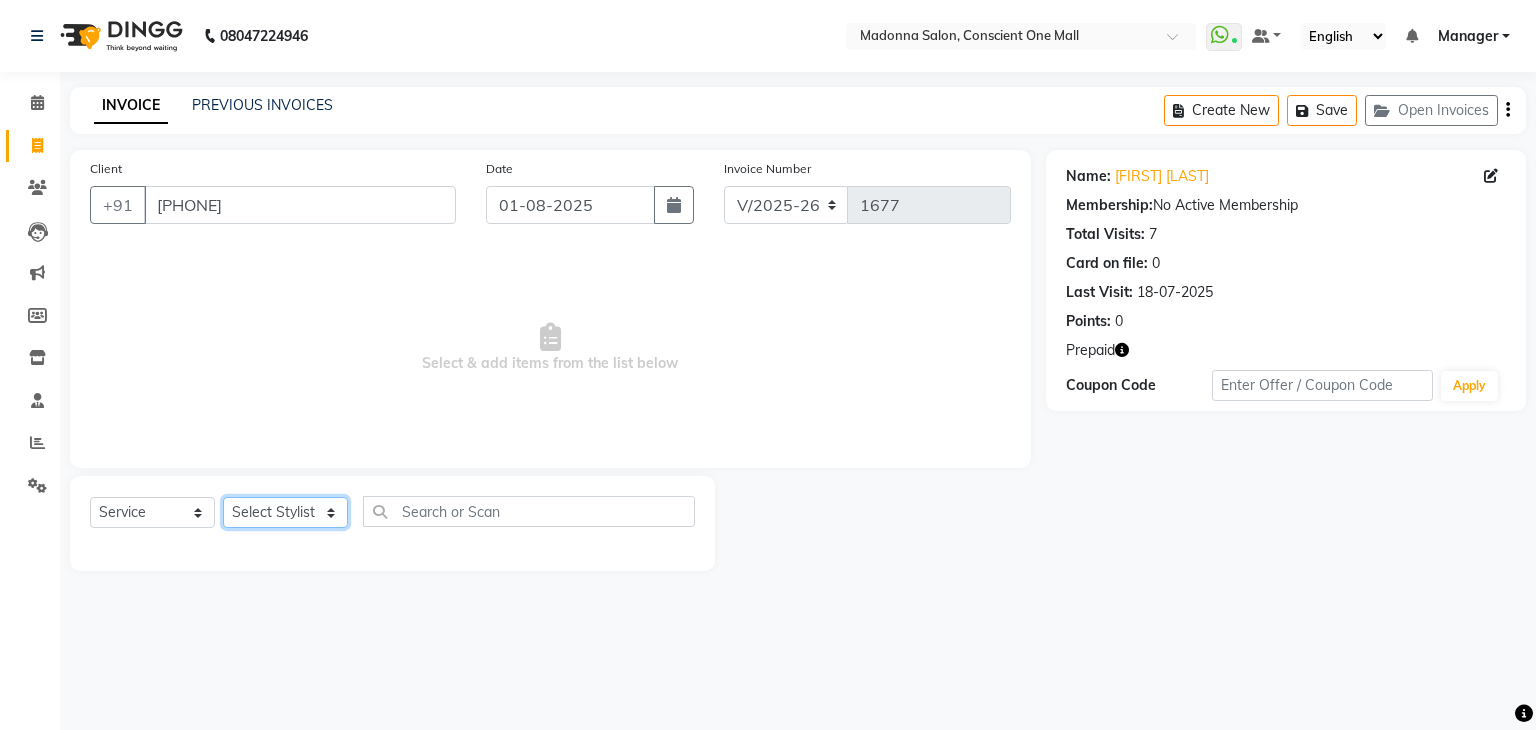 click on "Select Stylist AJAD AMIT ANSHU Bilal Harry himanshi HIMANSHU Janvi JAY Khusboo Manager misty Mukesh Naeem Navjot Kaur neha Pawan RAKHI Ripa Sachin Sagar SAMEER Saurabh" 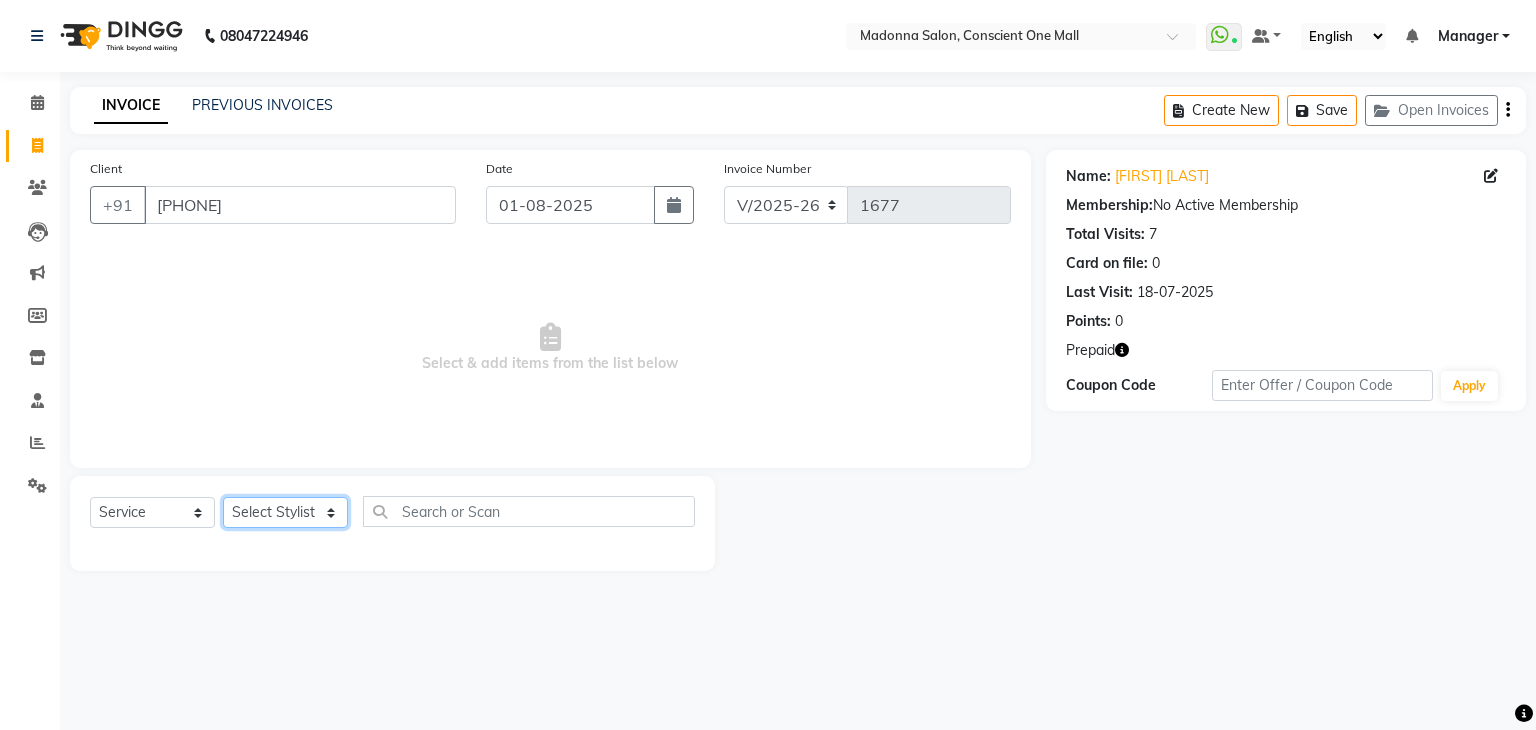 select on "67297" 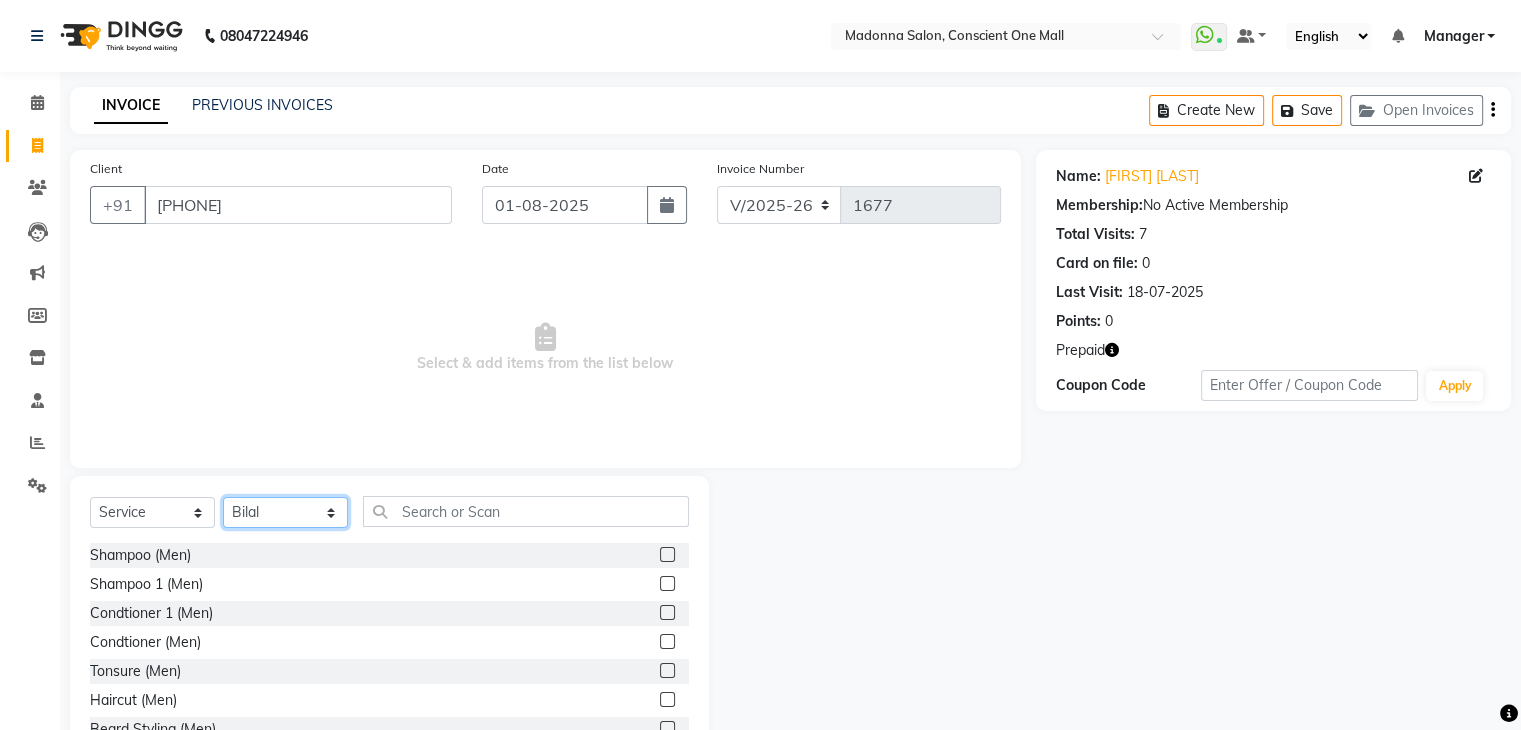click on "Select Stylist AJAD AMIT ANSHU Bilal Harry himanshi HIMANSHU Janvi JAY Khusboo Manager misty Mukesh Naeem Navjot Kaur neha Pawan RAKHI Ripa Sachin Sagar SAMEER Saurabh" 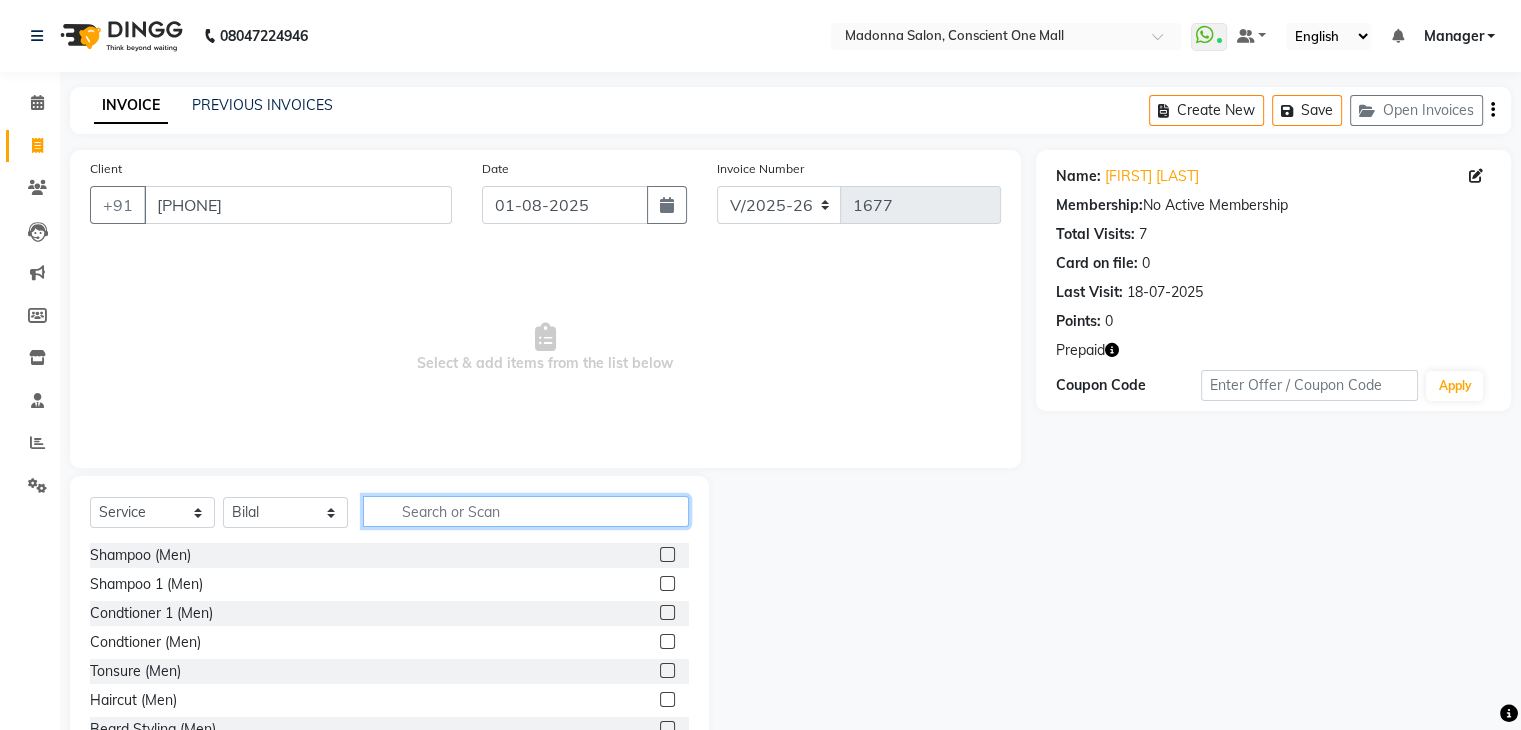 click 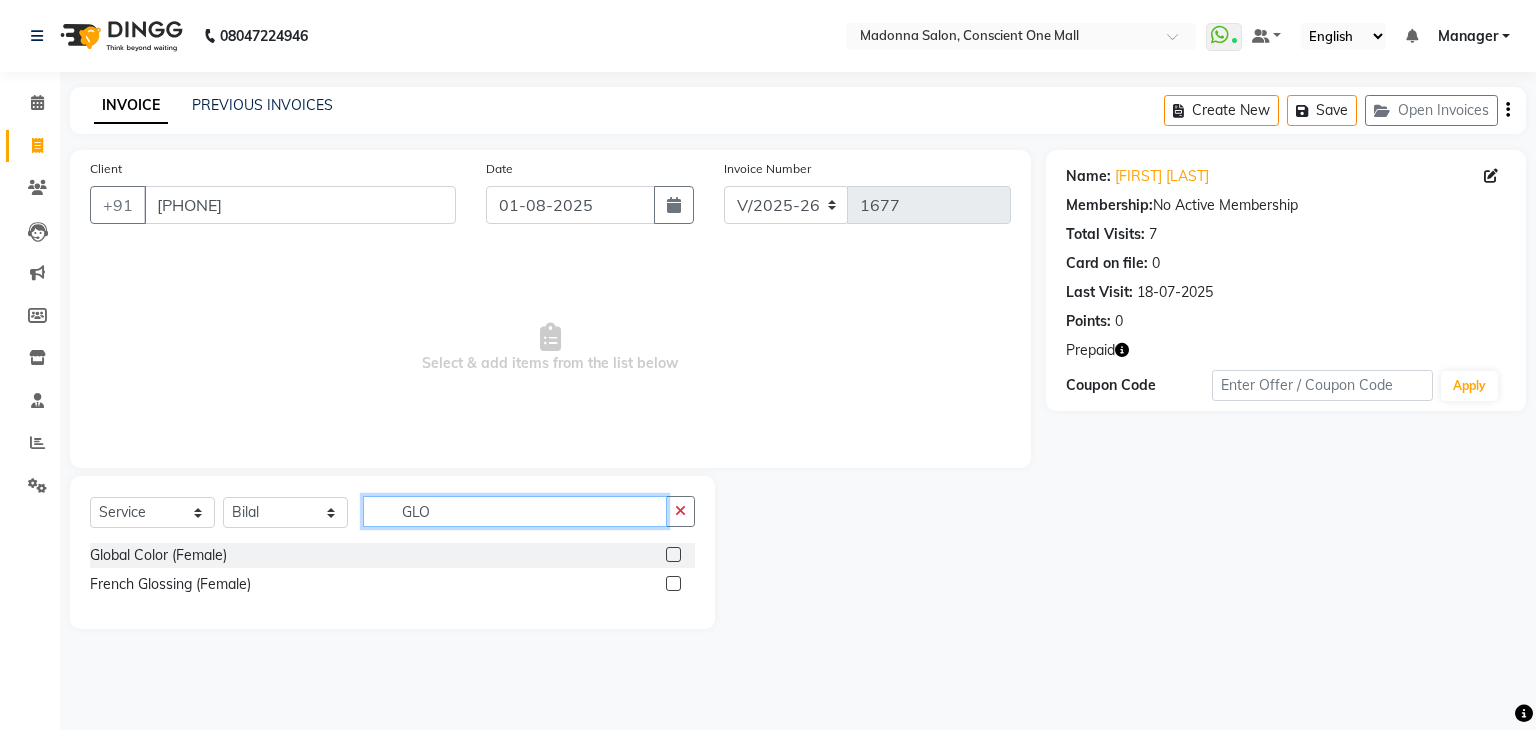 type on "GLO" 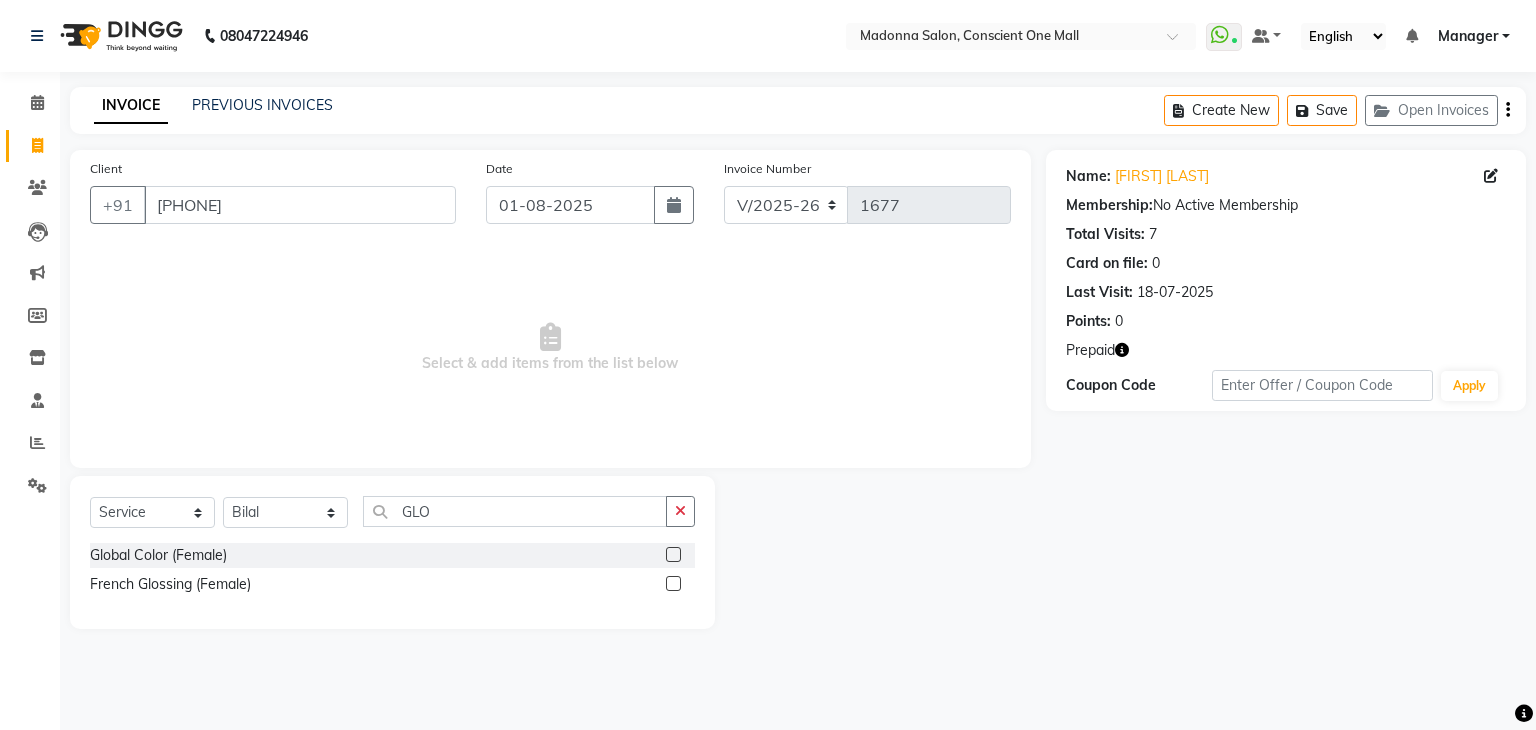 click 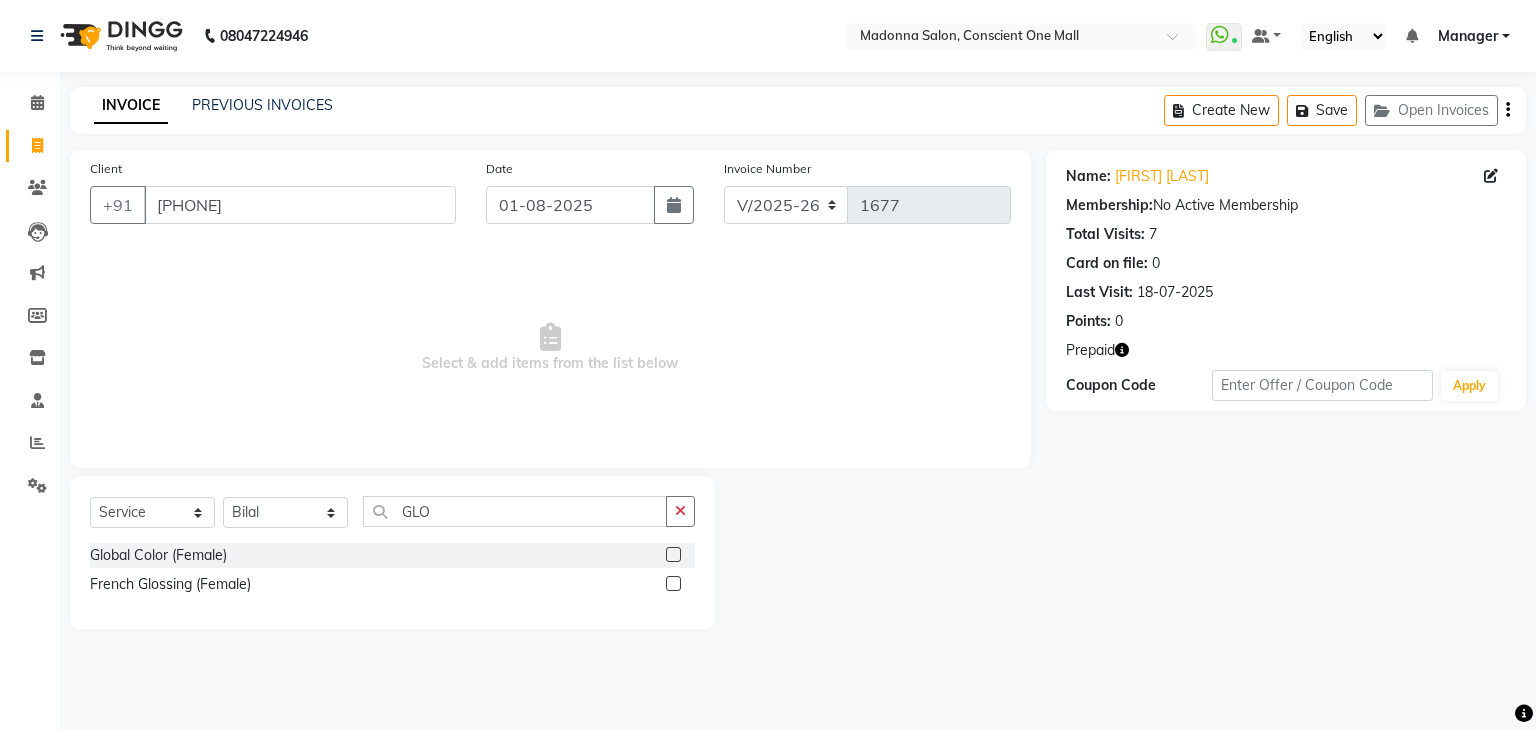 click at bounding box center [672, 555] 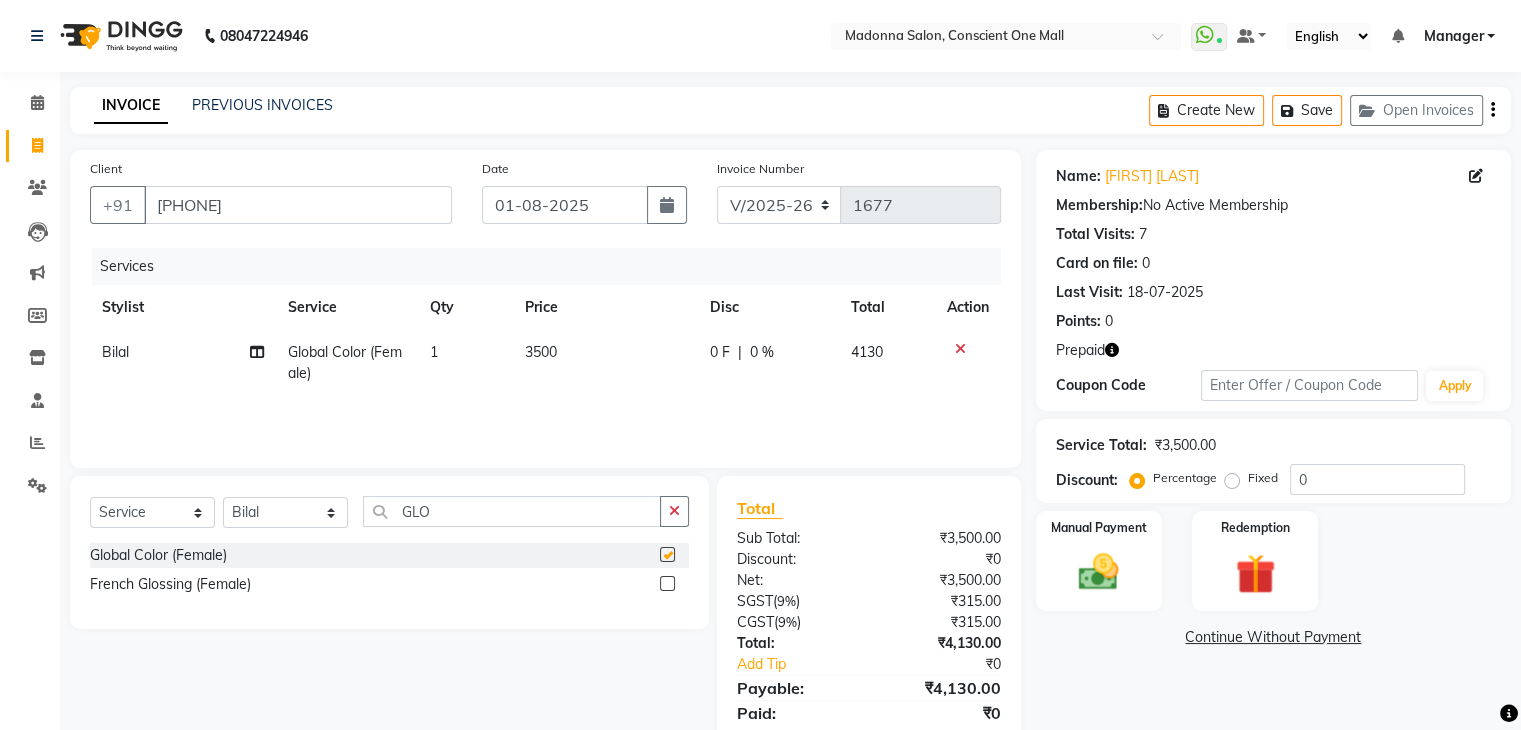 checkbox on "false" 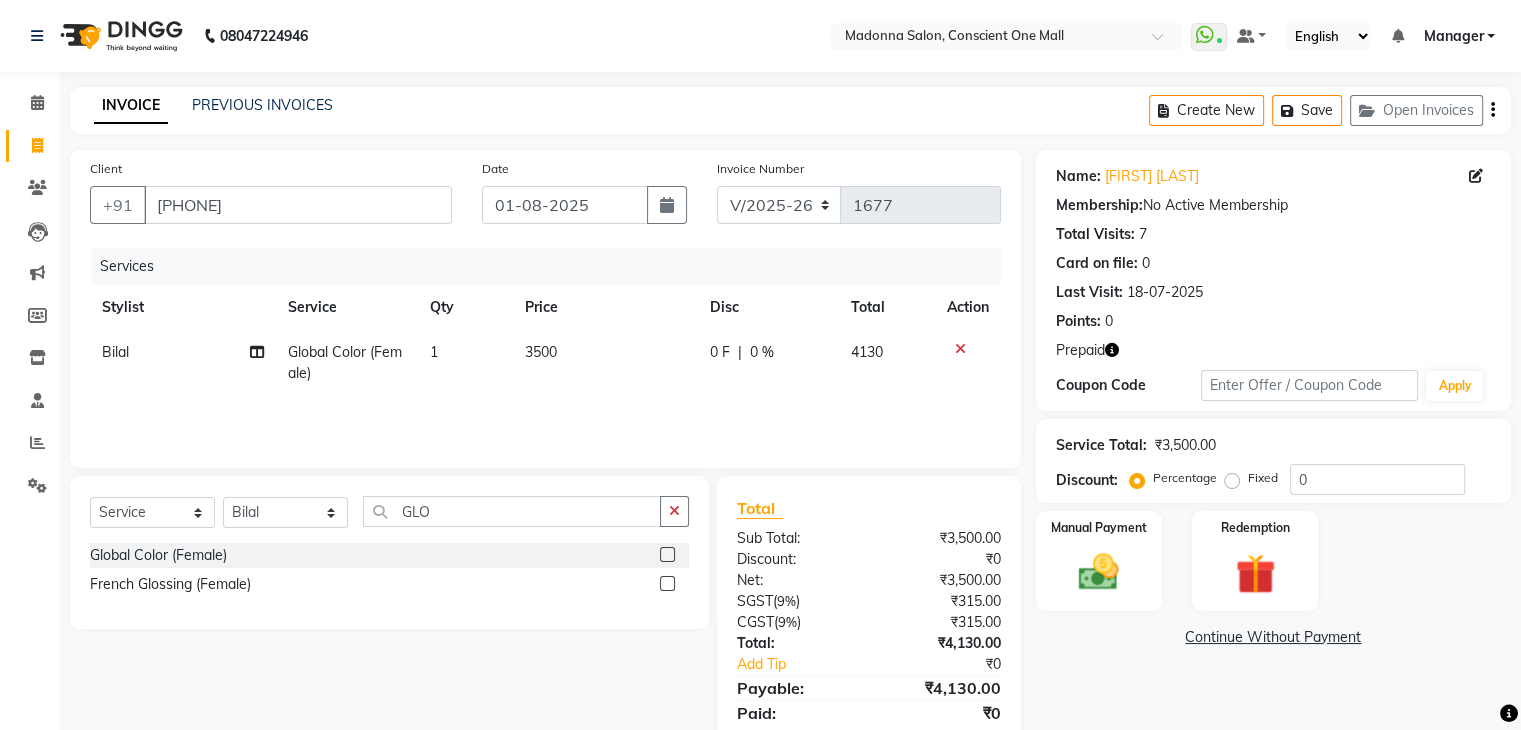 click on "3500" 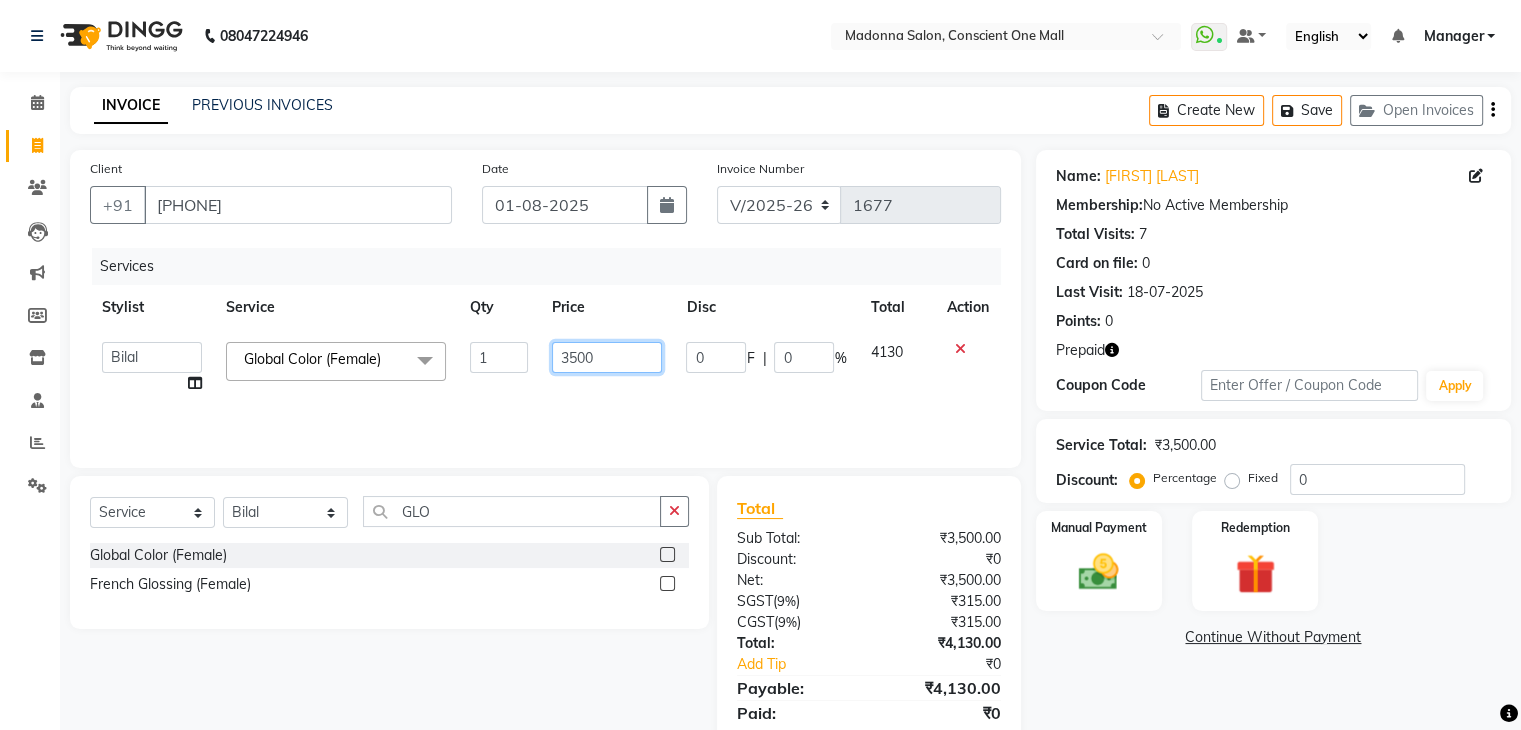 click on "3500" 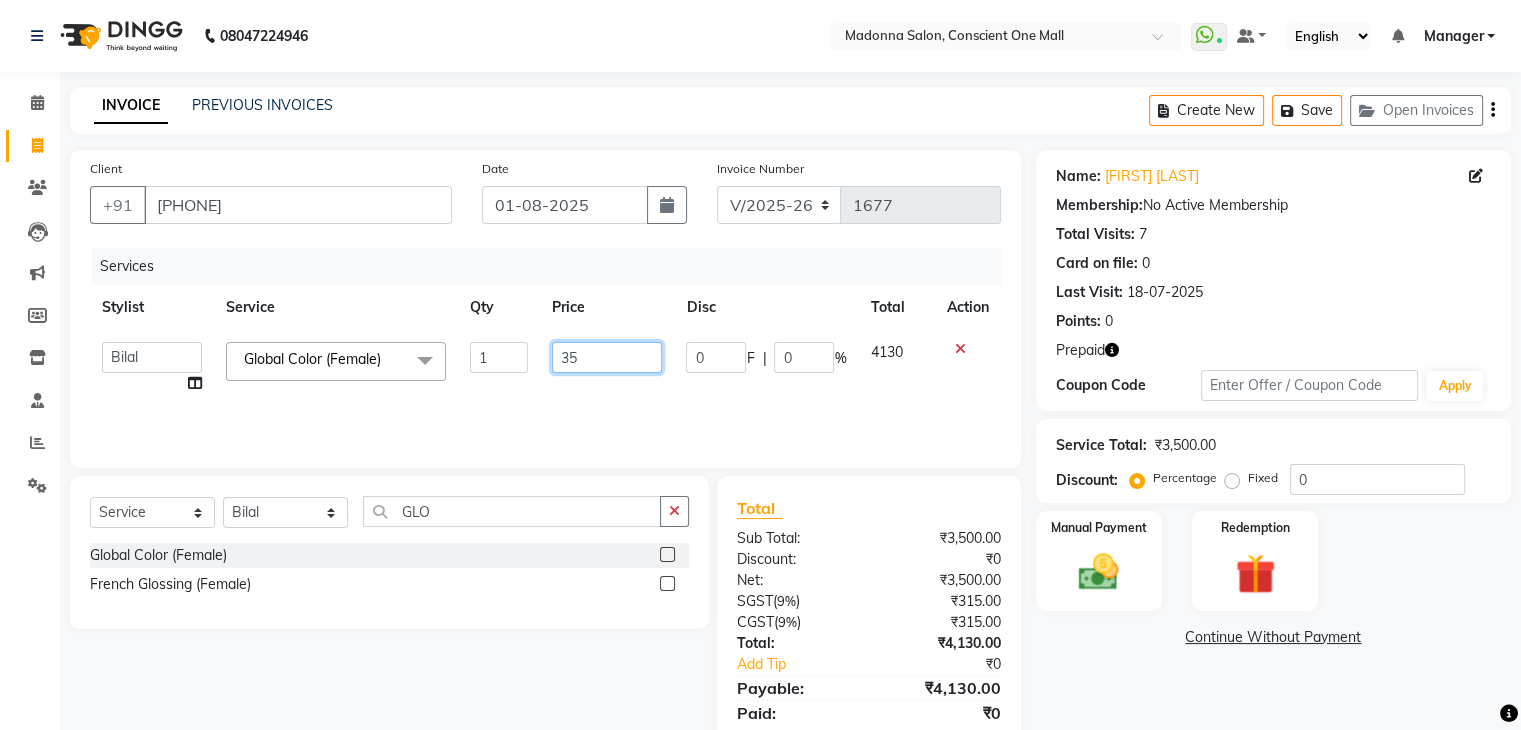 type on "3" 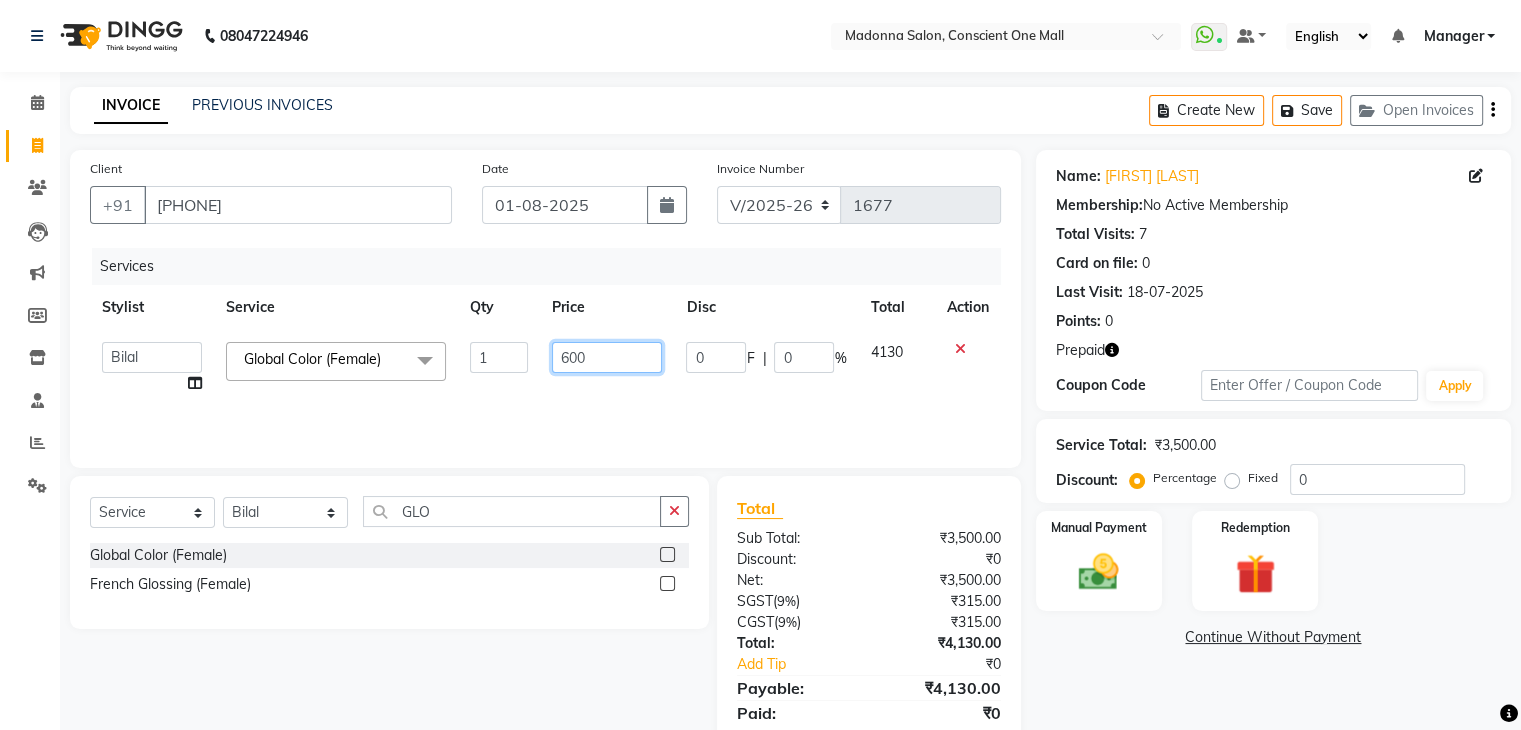 type on "6000" 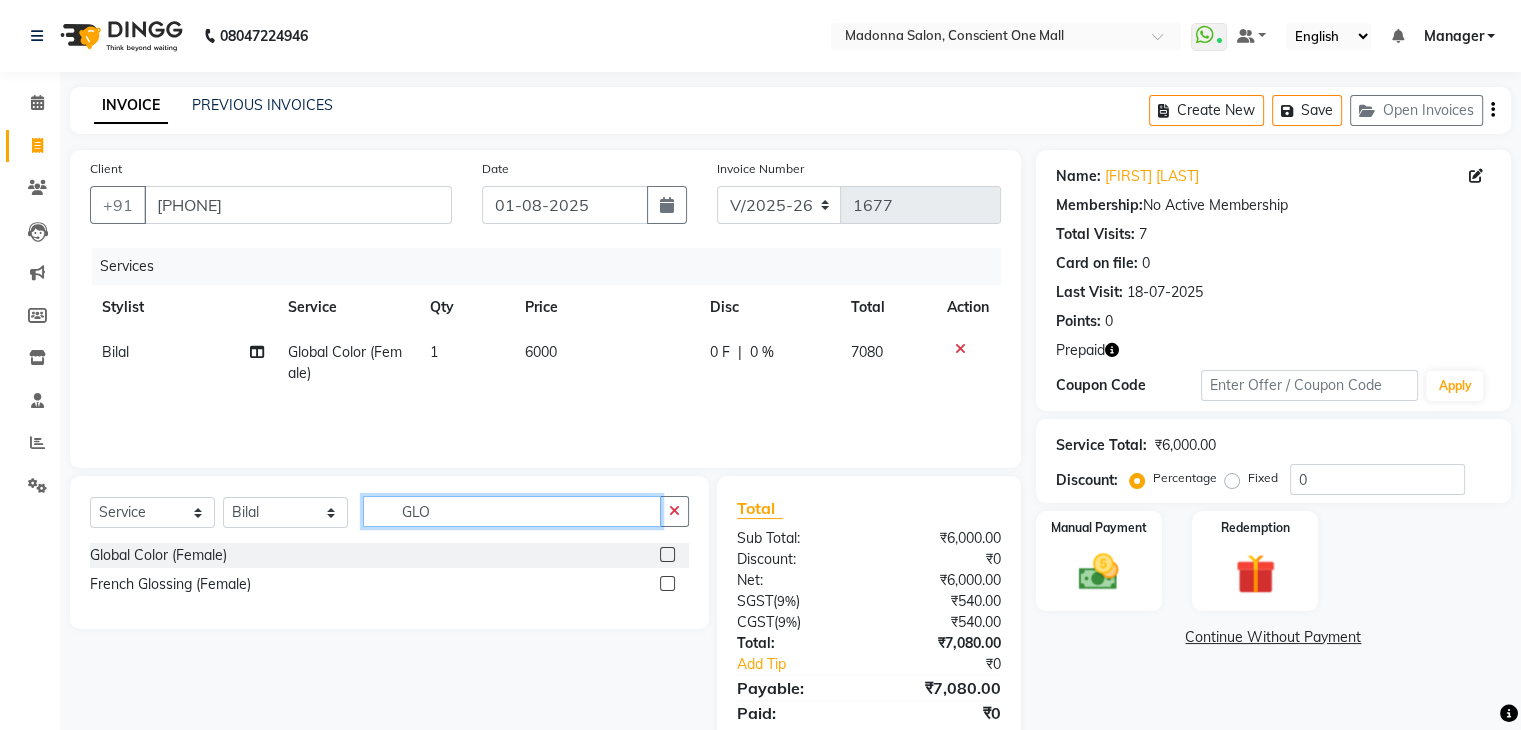click on "GLO" 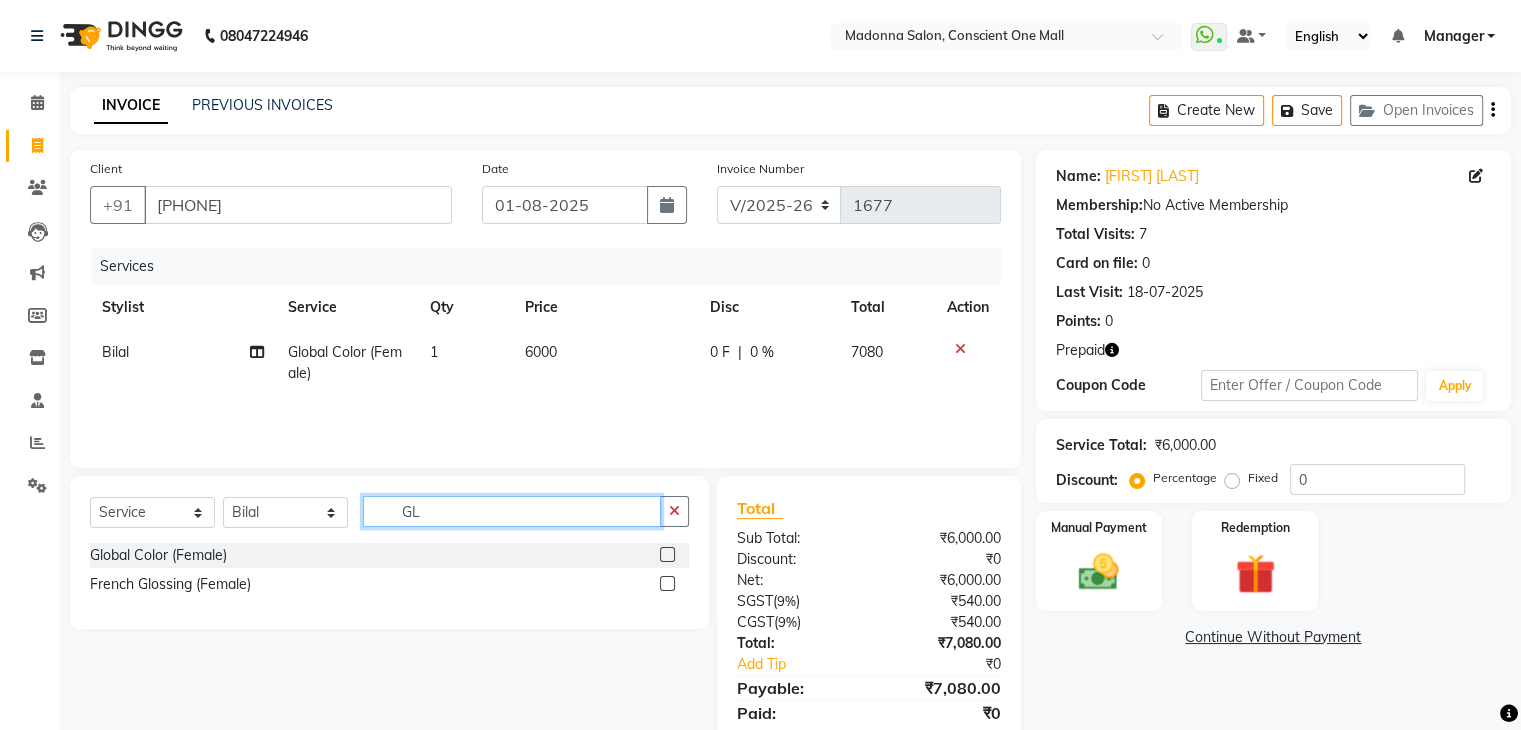 type on "G" 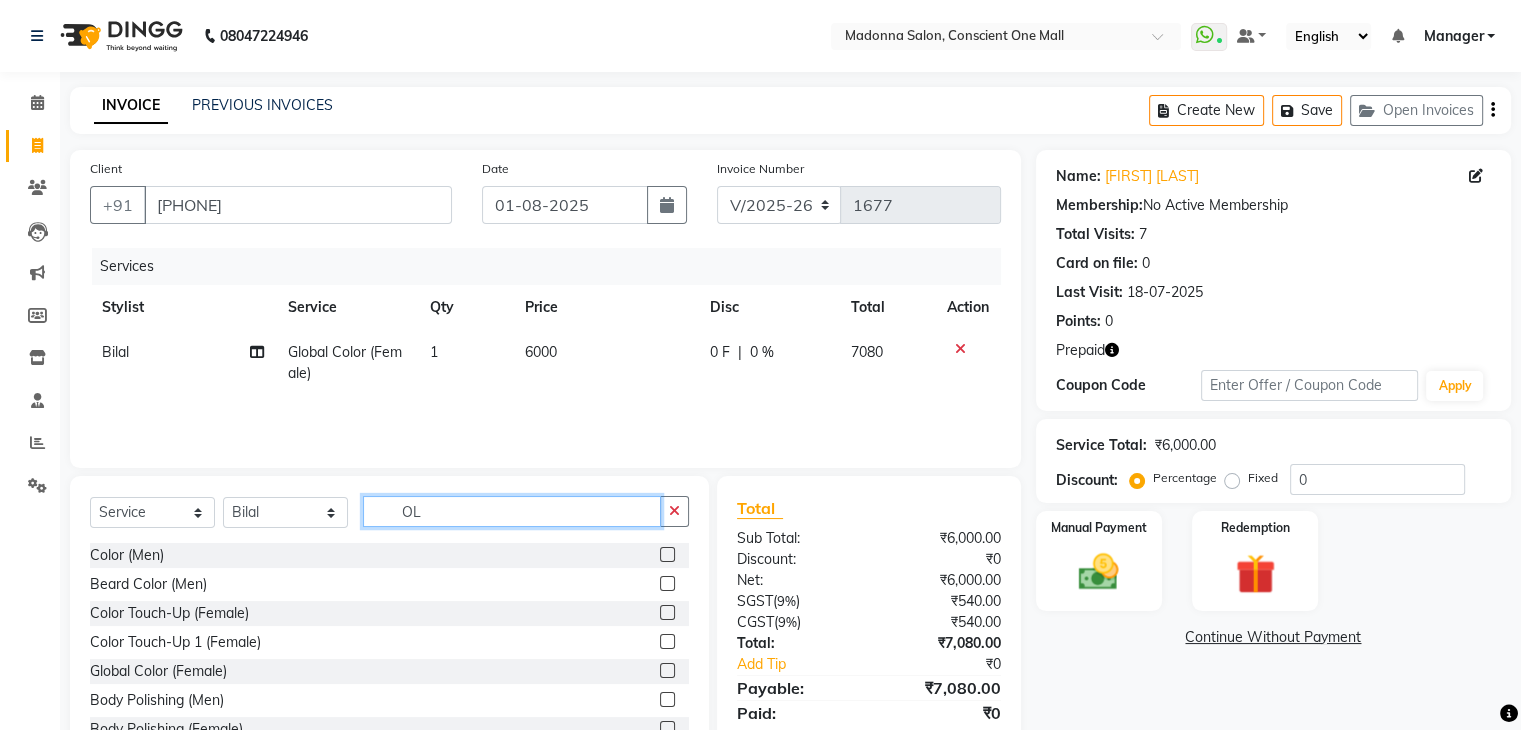 type on "O" 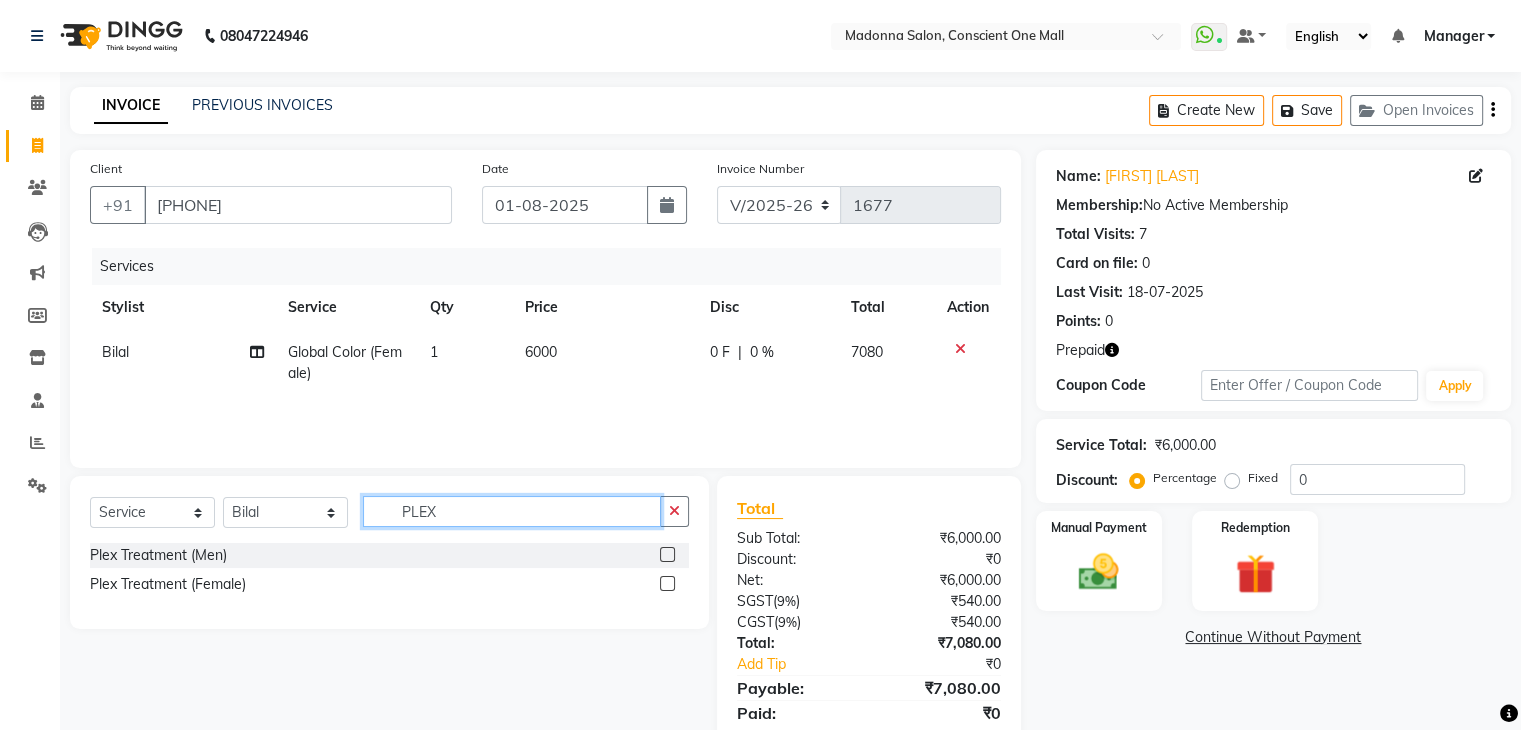 type on "PLEX" 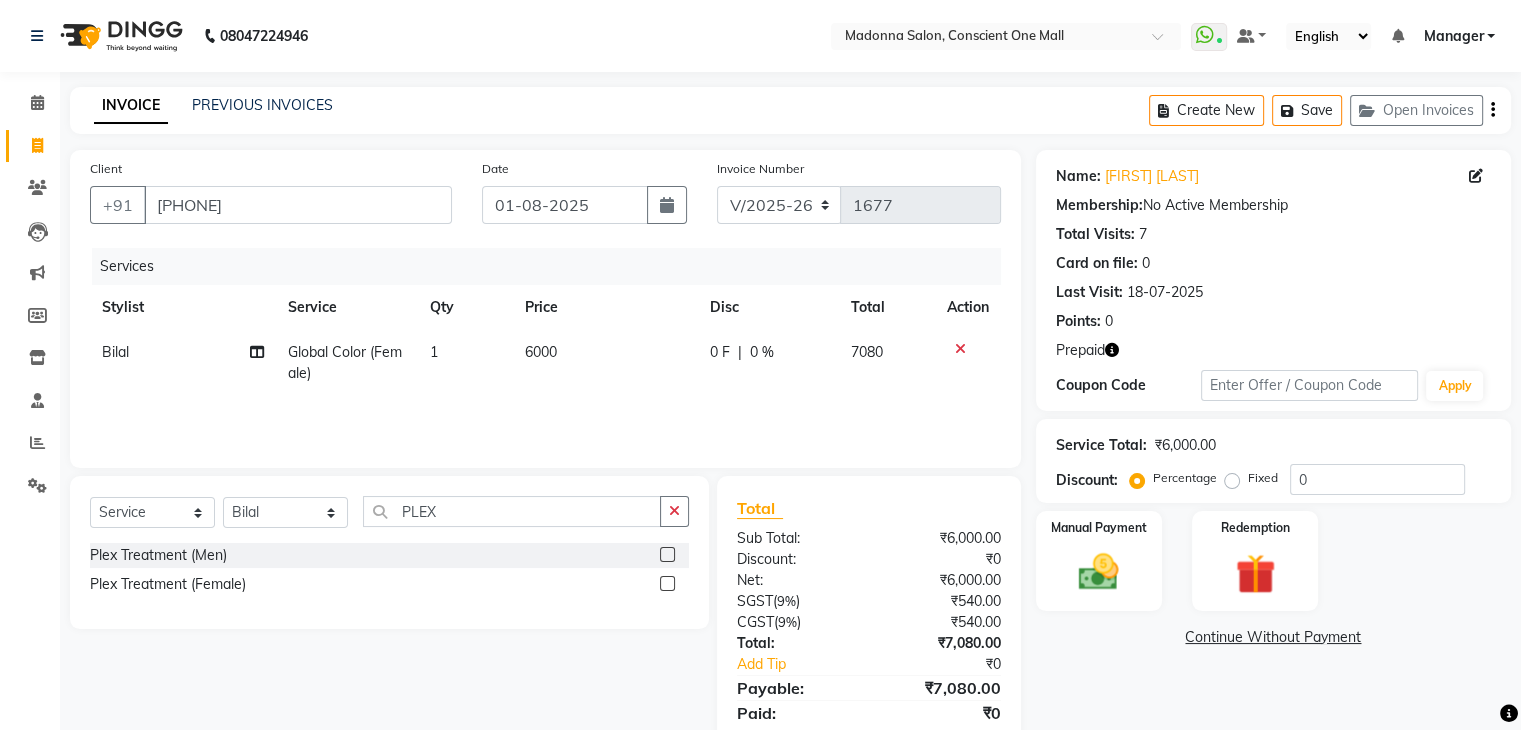 click 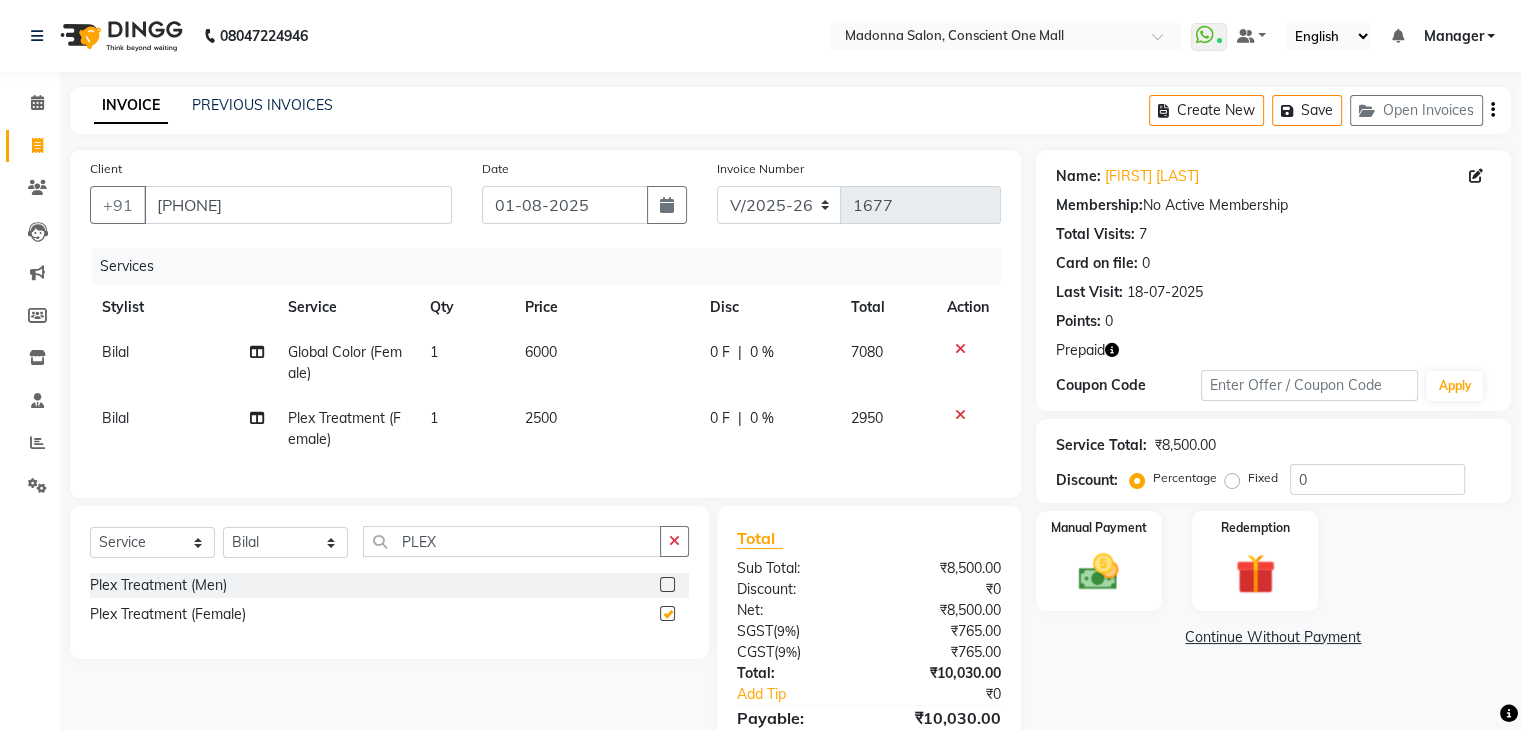checkbox on "false" 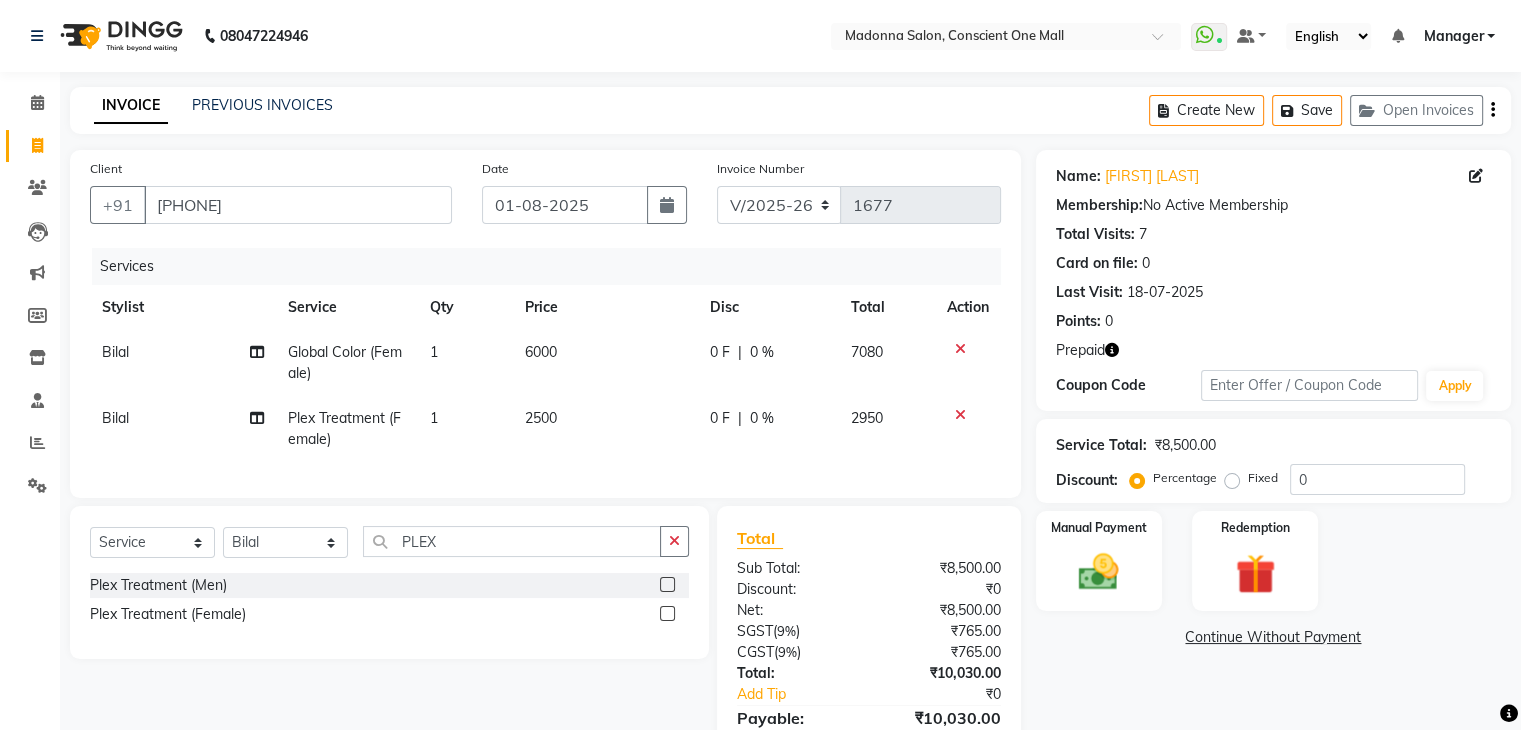 click on "2500" 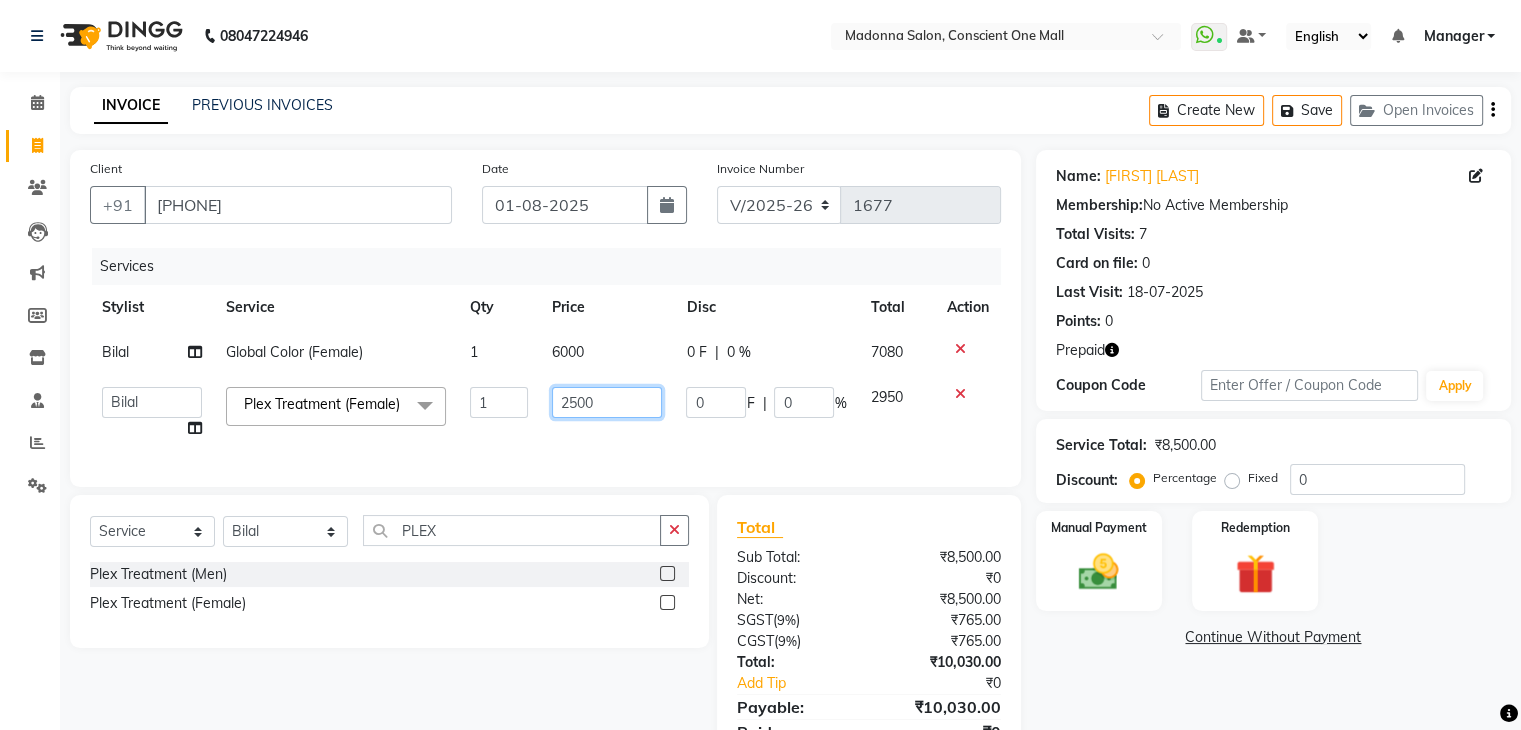 click on "2500" 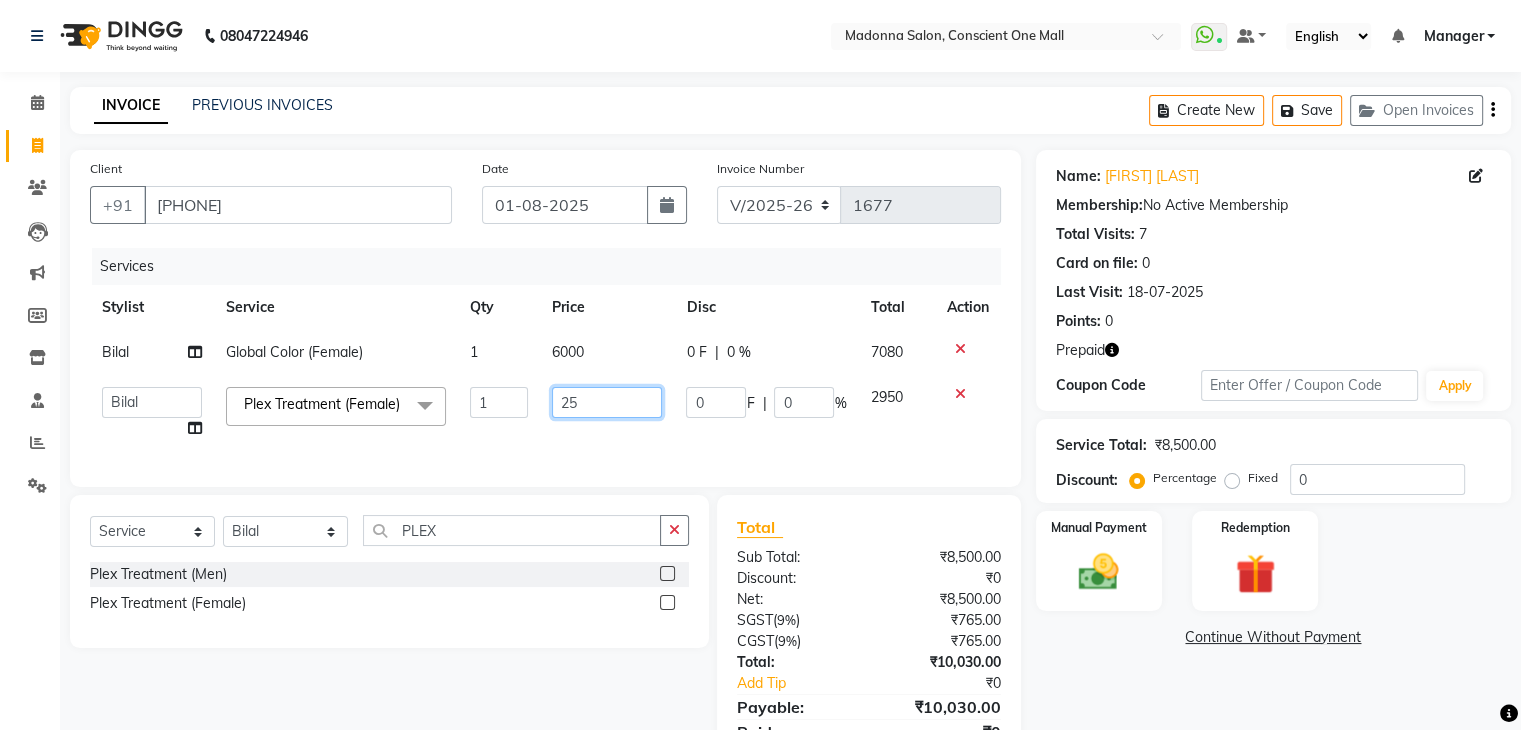 type on "2" 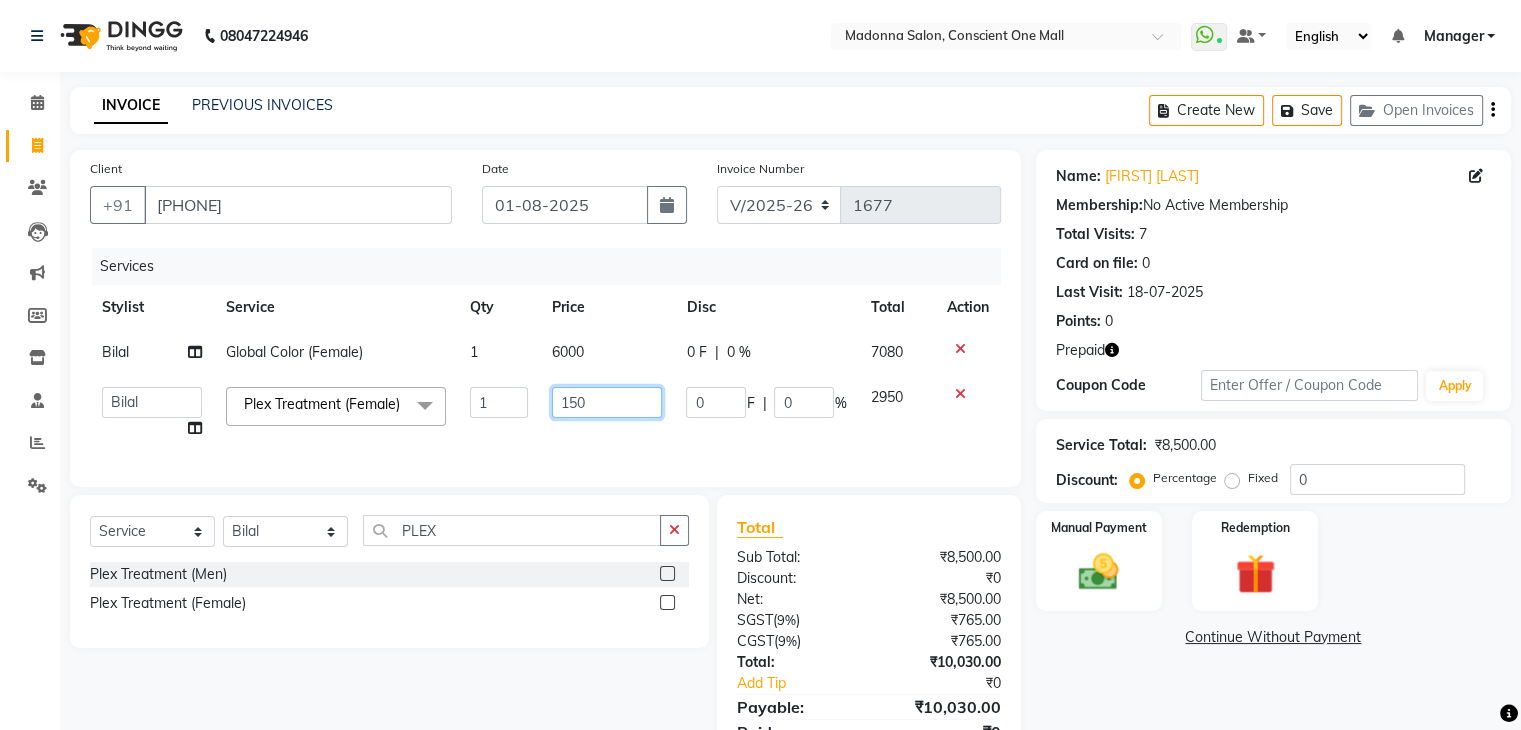 type on "1500" 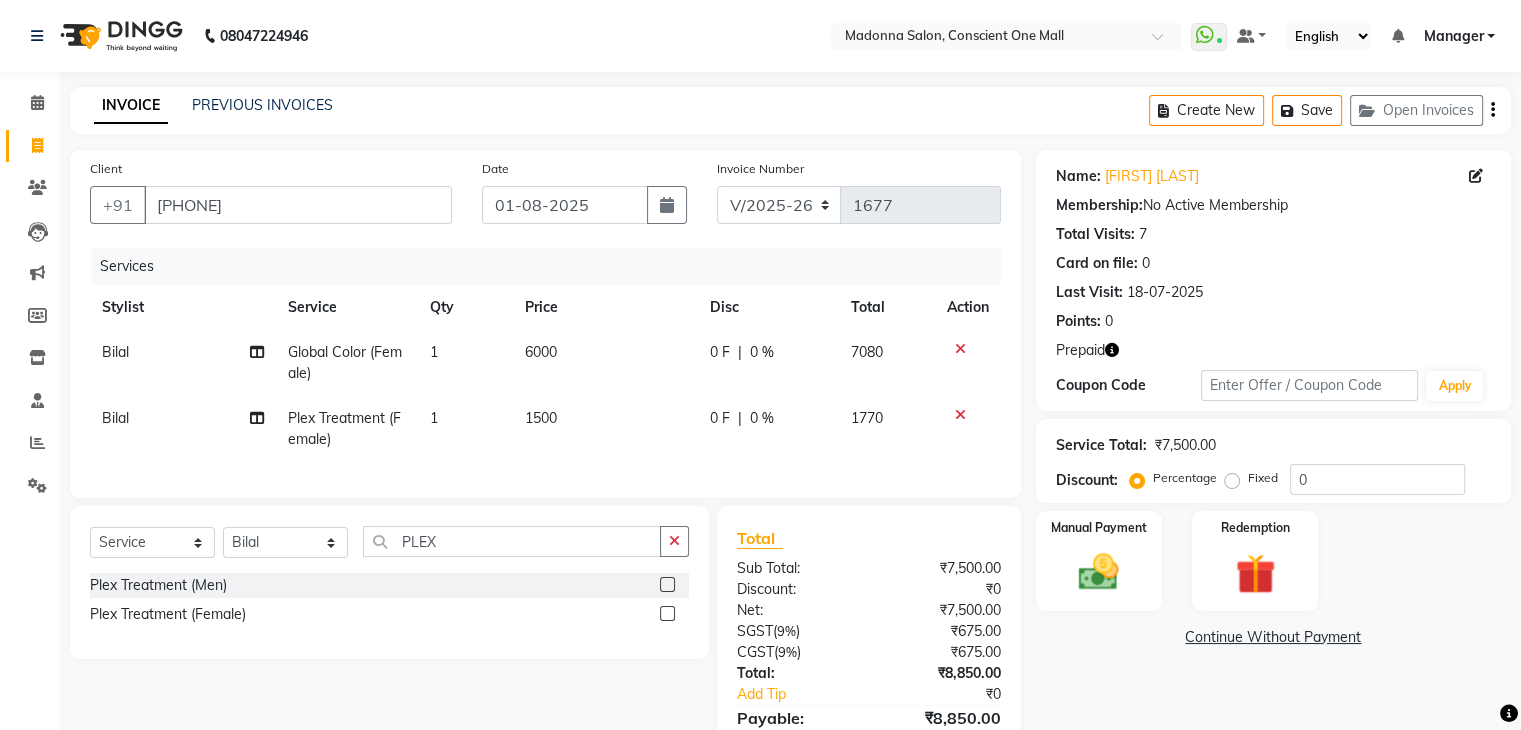 click on "Name: [FIRST] [LAST] Membership: No Active Membership Total Visits: 7 Card on file: 0 Last Visit: 18-07-2025 Points: 0 Prepaid Coupon Code Apply Service Total: ₹7,500.00 Discount: Percentage Fixed 0 Manual Payment Redemption Continue Without Payment" 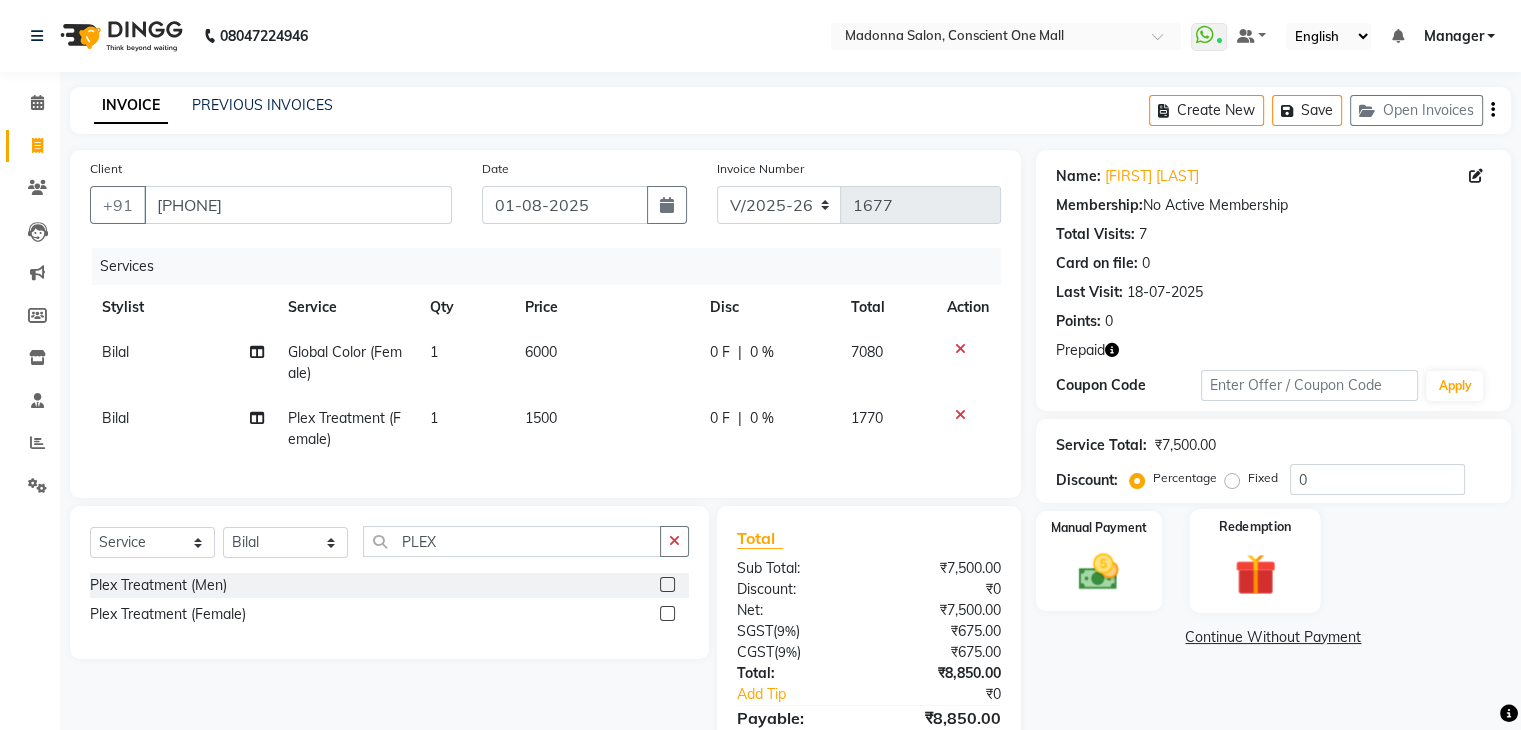 click 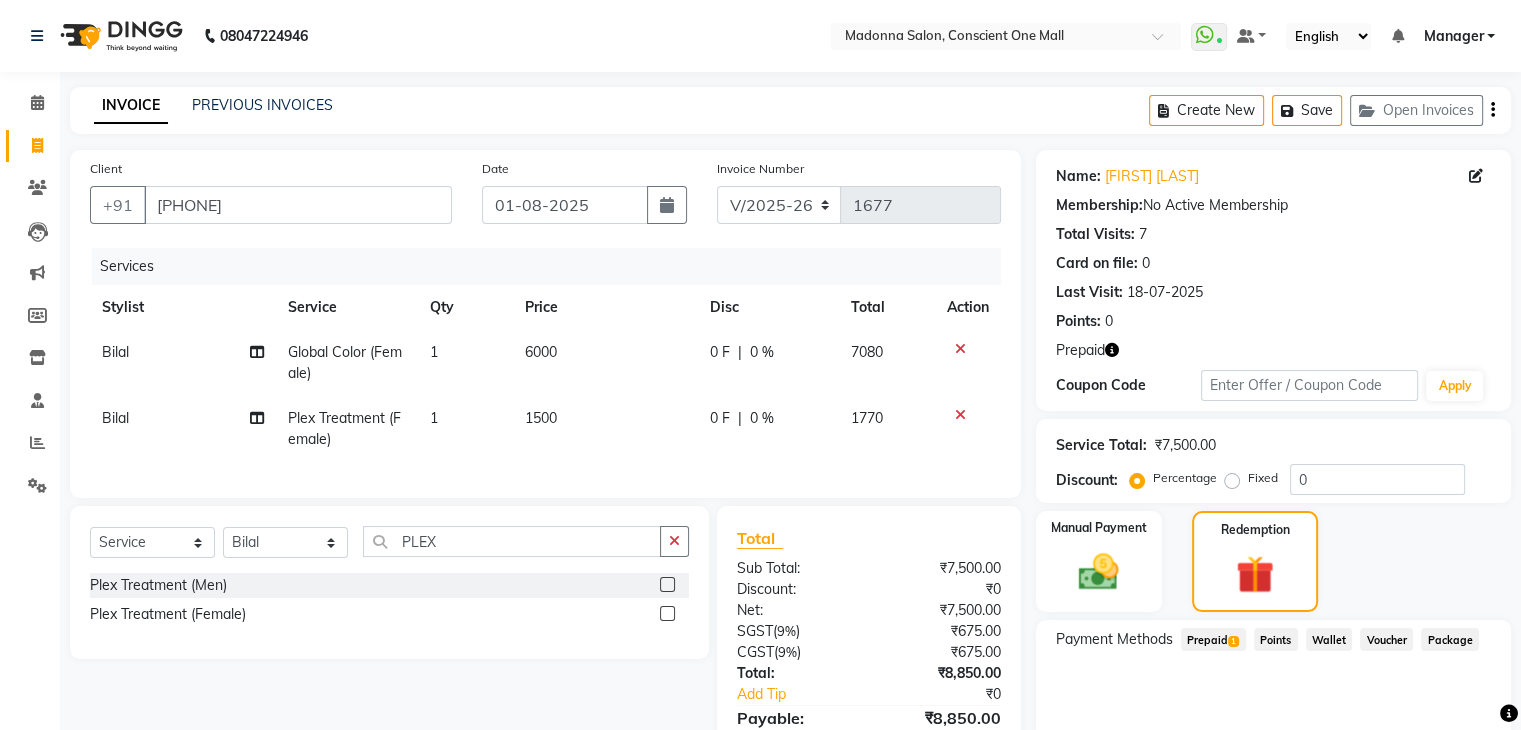 click 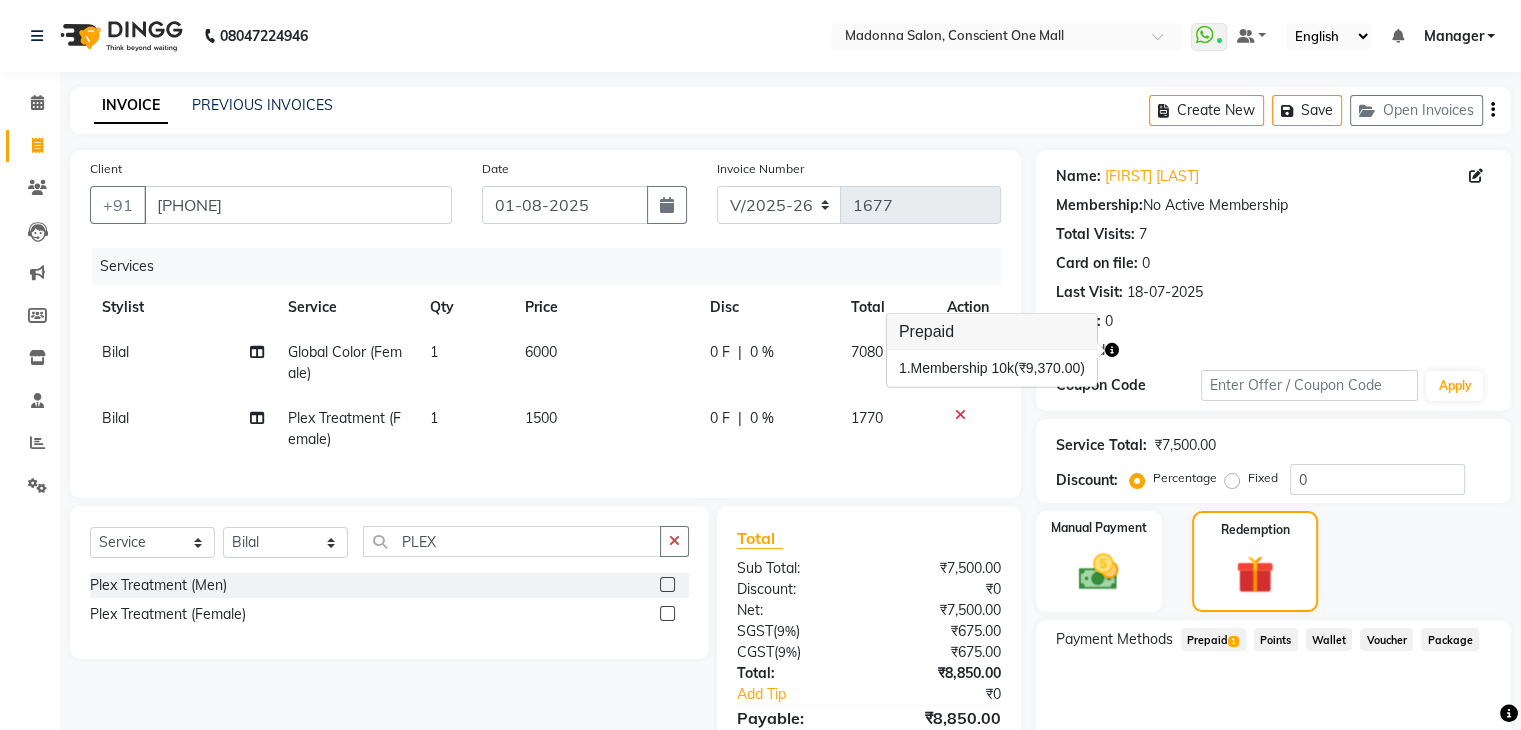 click 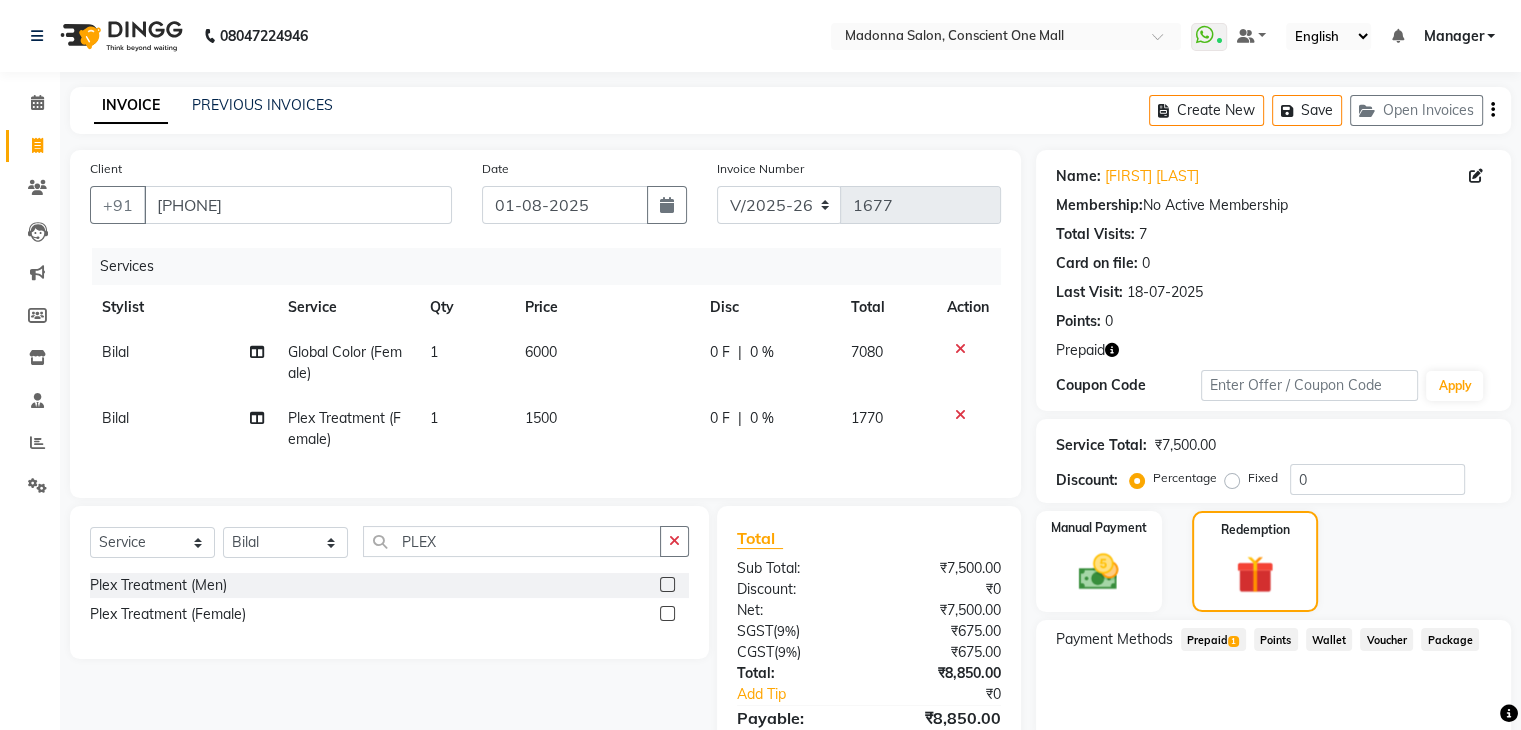 click on "Prepaid  1" 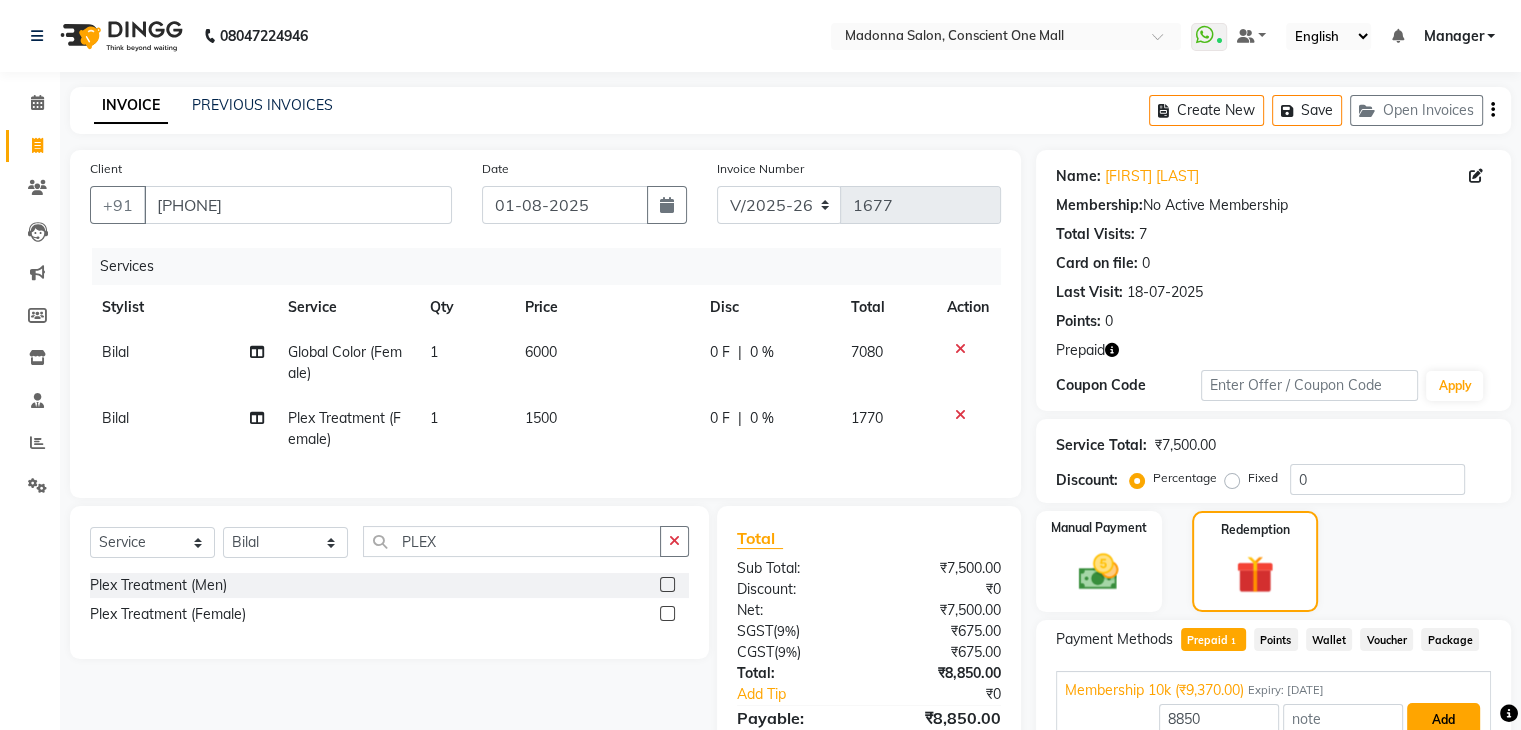scroll, scrollTop: 116, scrollLeft: 0, axis: vertical 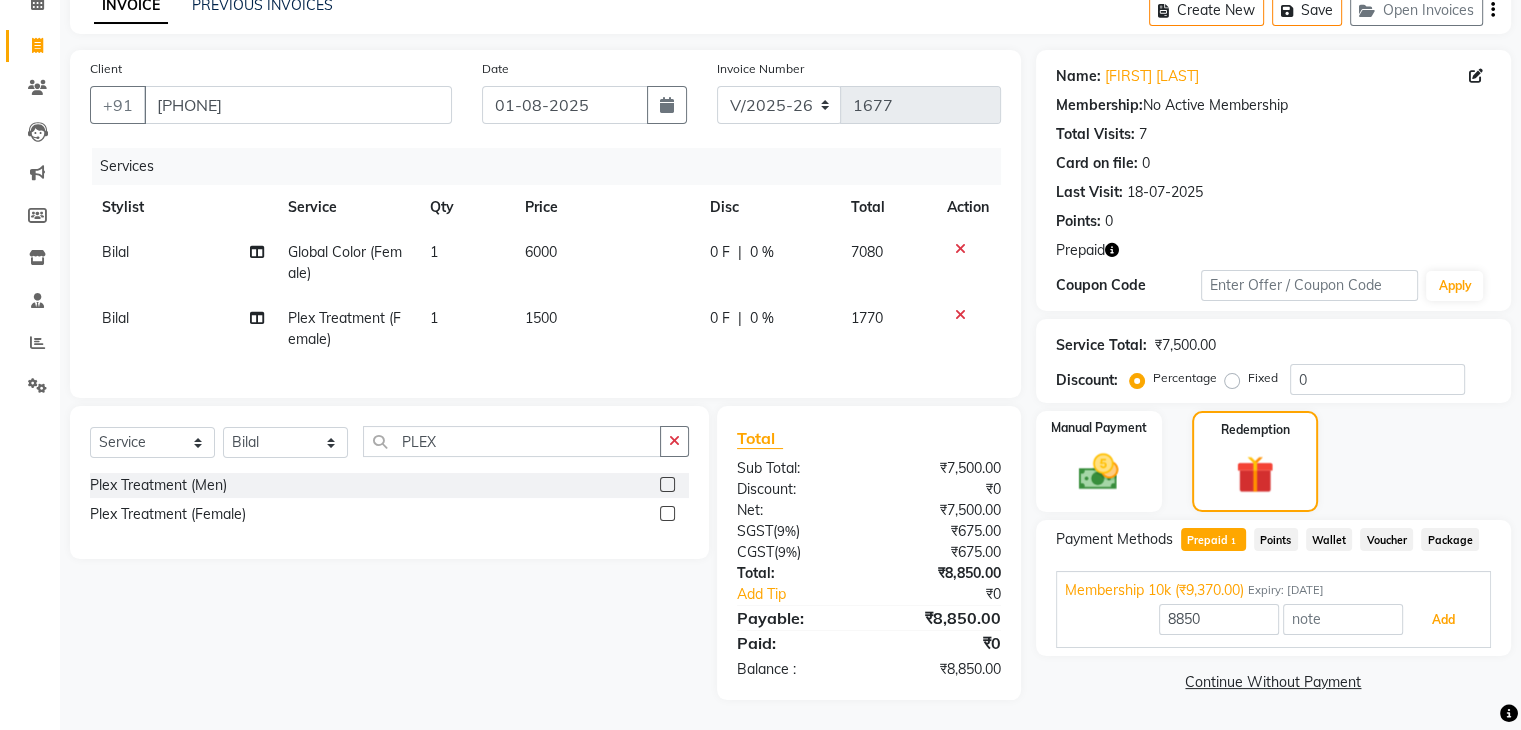 drag, startPoint x: 1461, startPoint y: 601, endPoint x: 1530, endPoint y: 714, distance: 132.40091 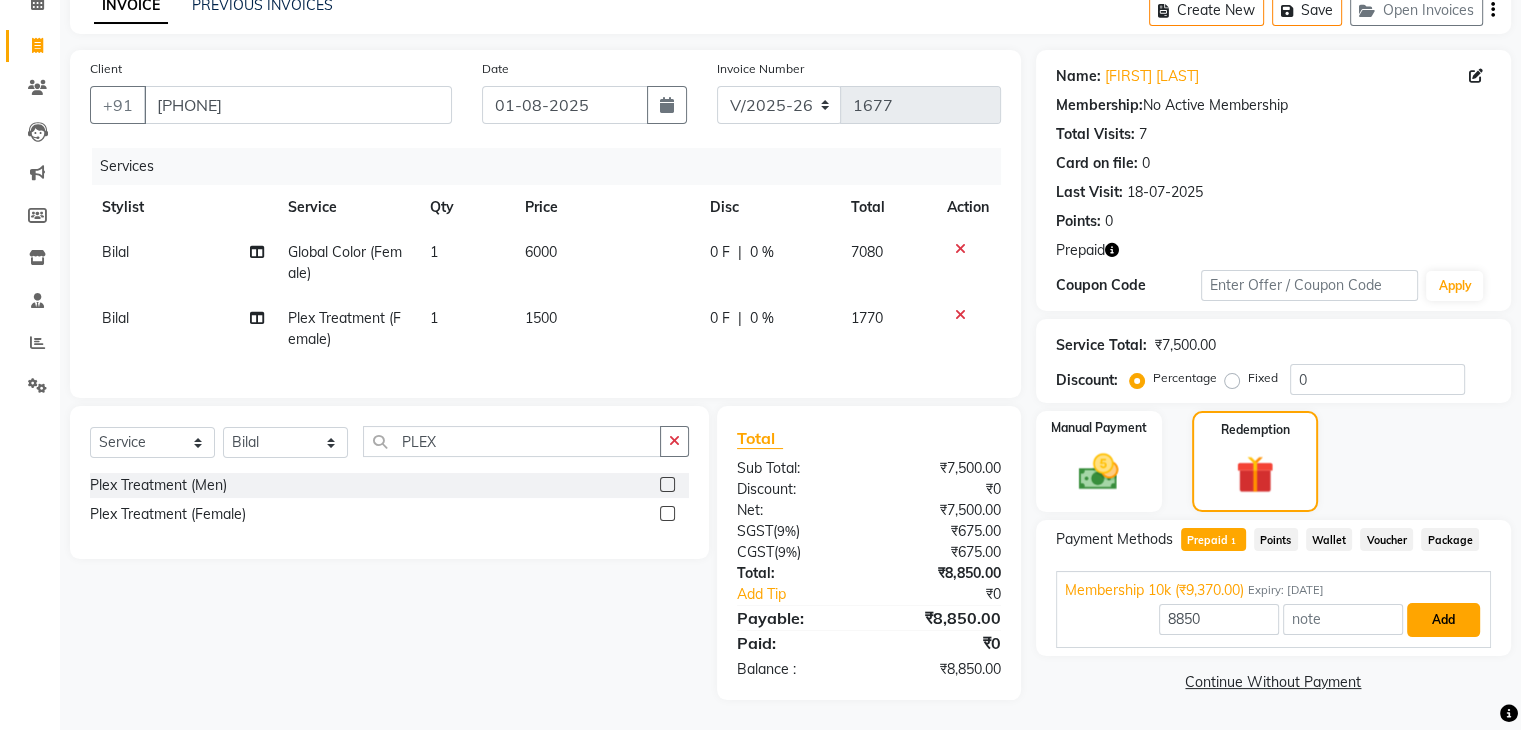 click on "Add" at bounding box center [1443, 620] 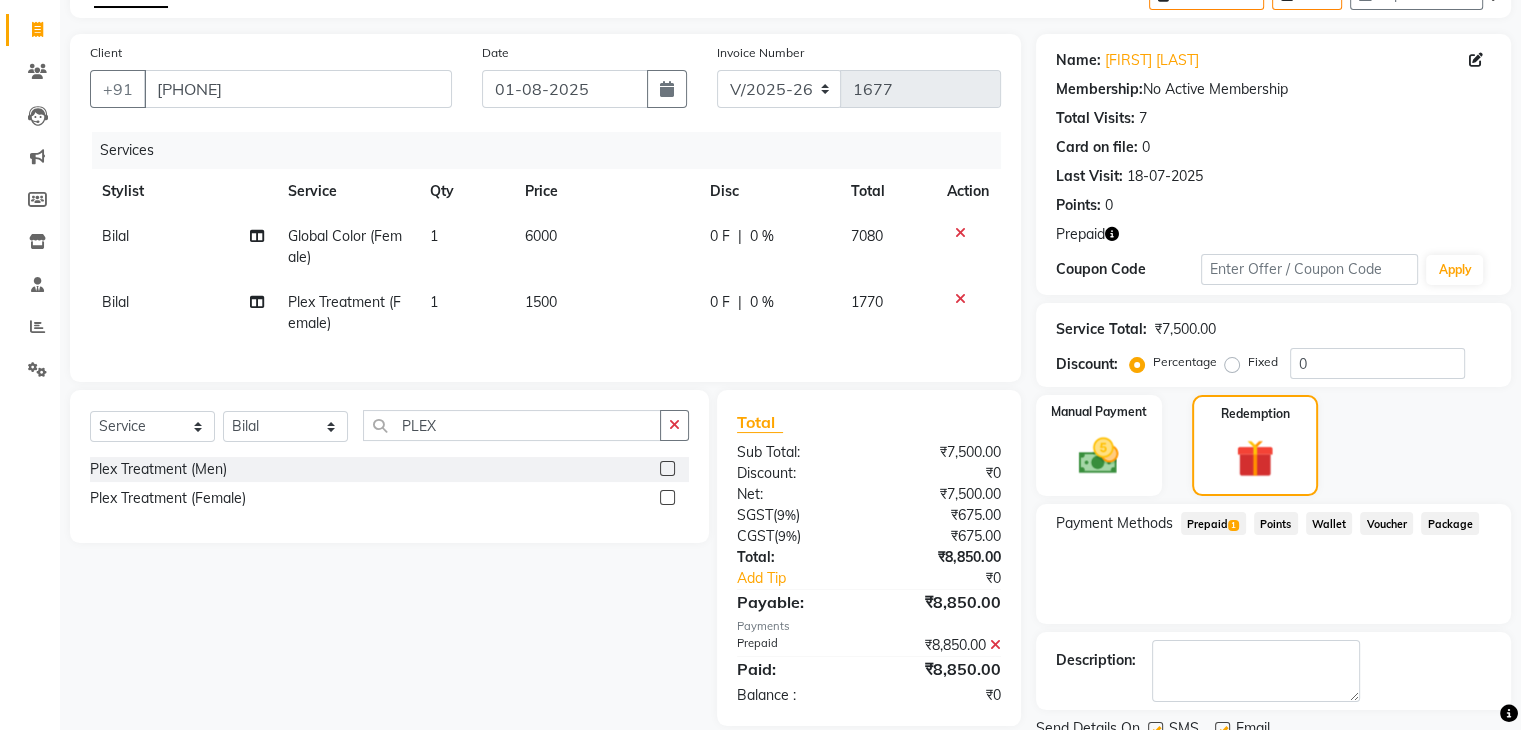 scroll, scrollTop: 193, scrollLeft: 0, axis: vertical 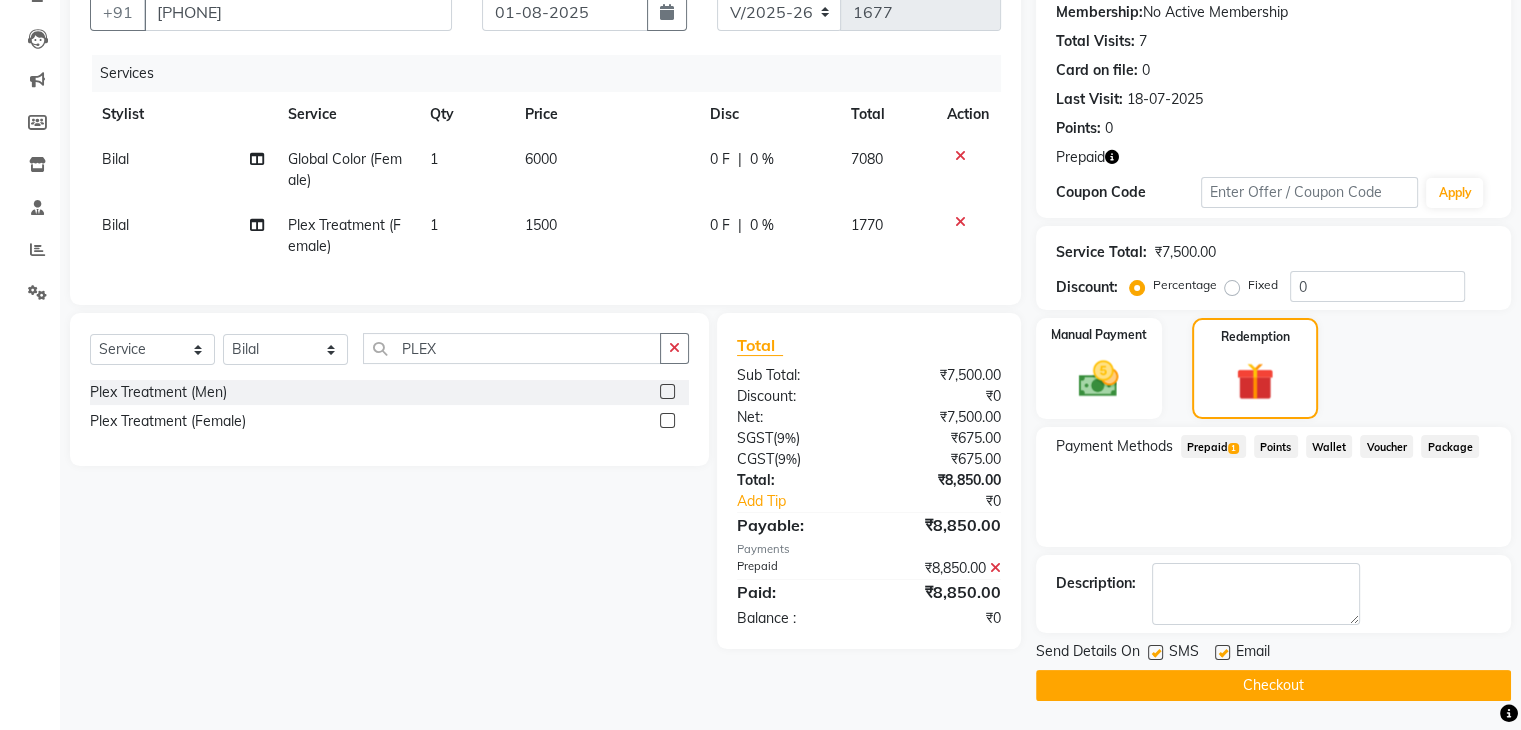 click on "Checkout" 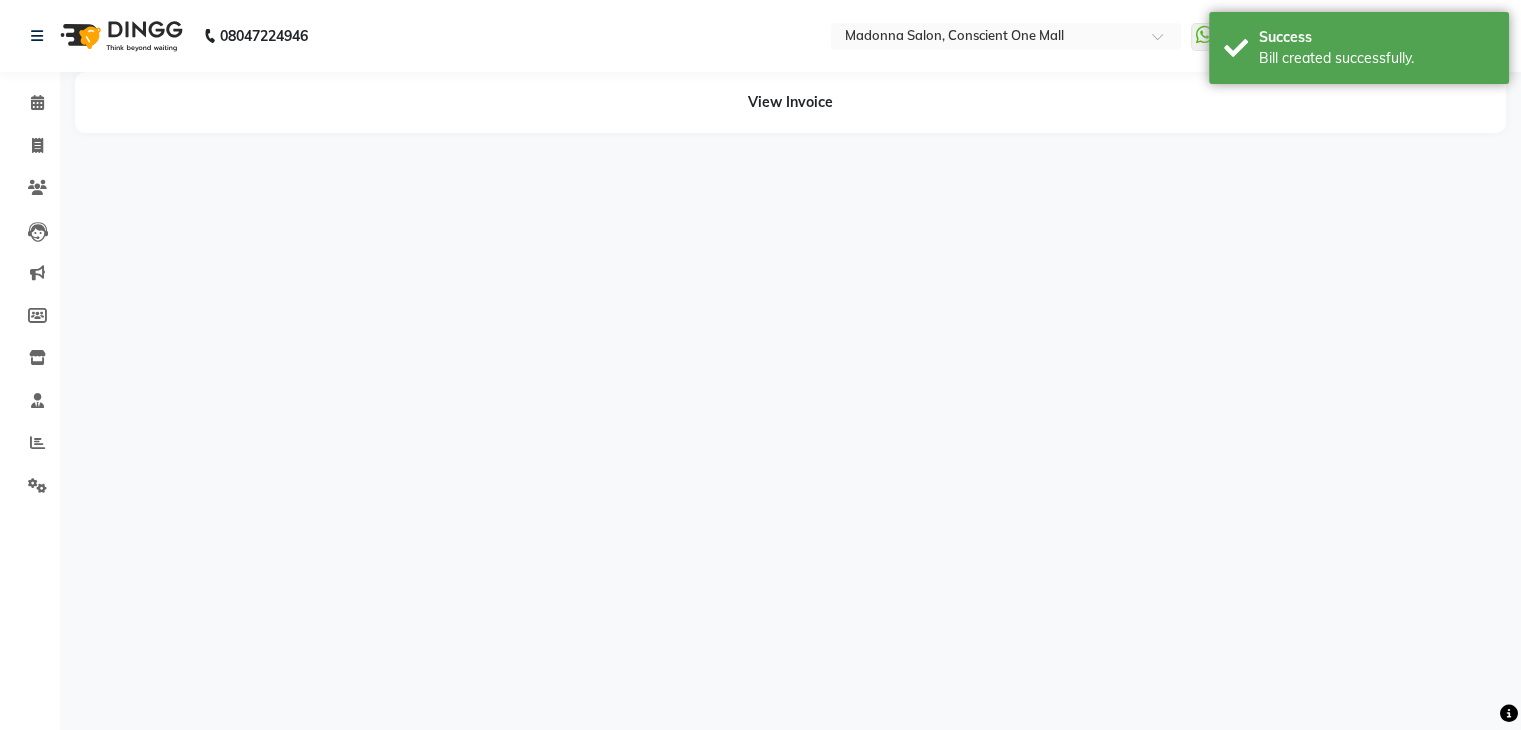 scroll, scrollTop: 0, scrollLeft: 0, axis: both 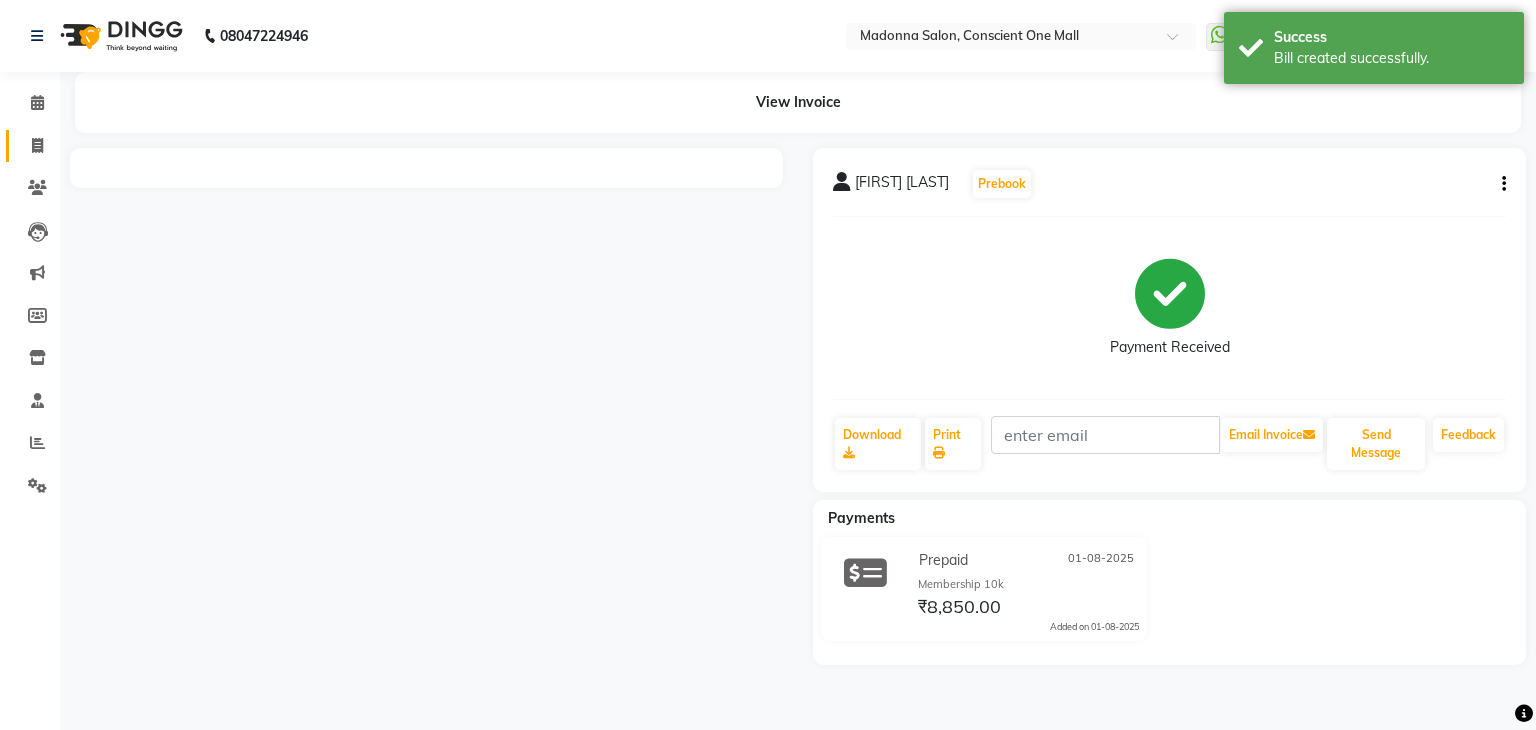 click 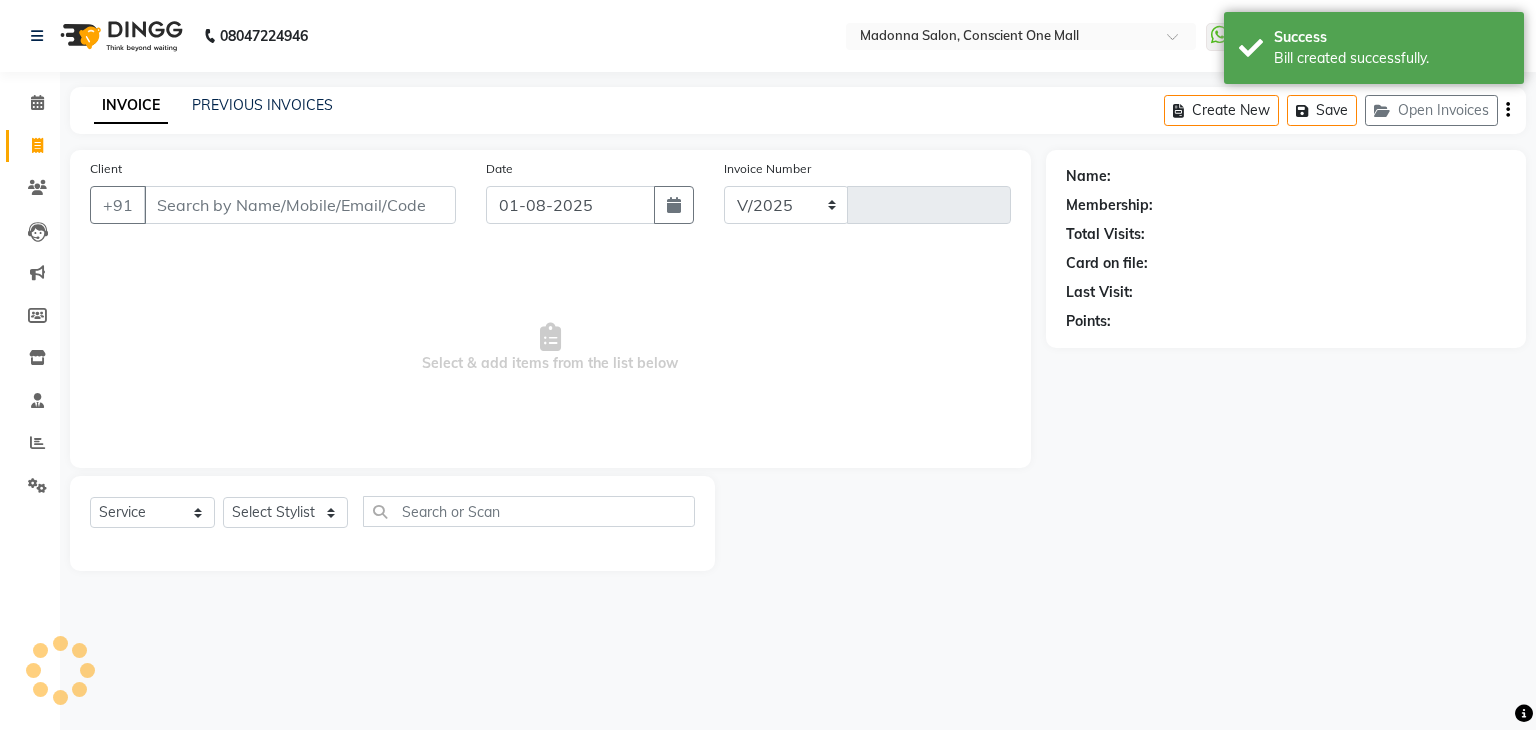 select on "7575" 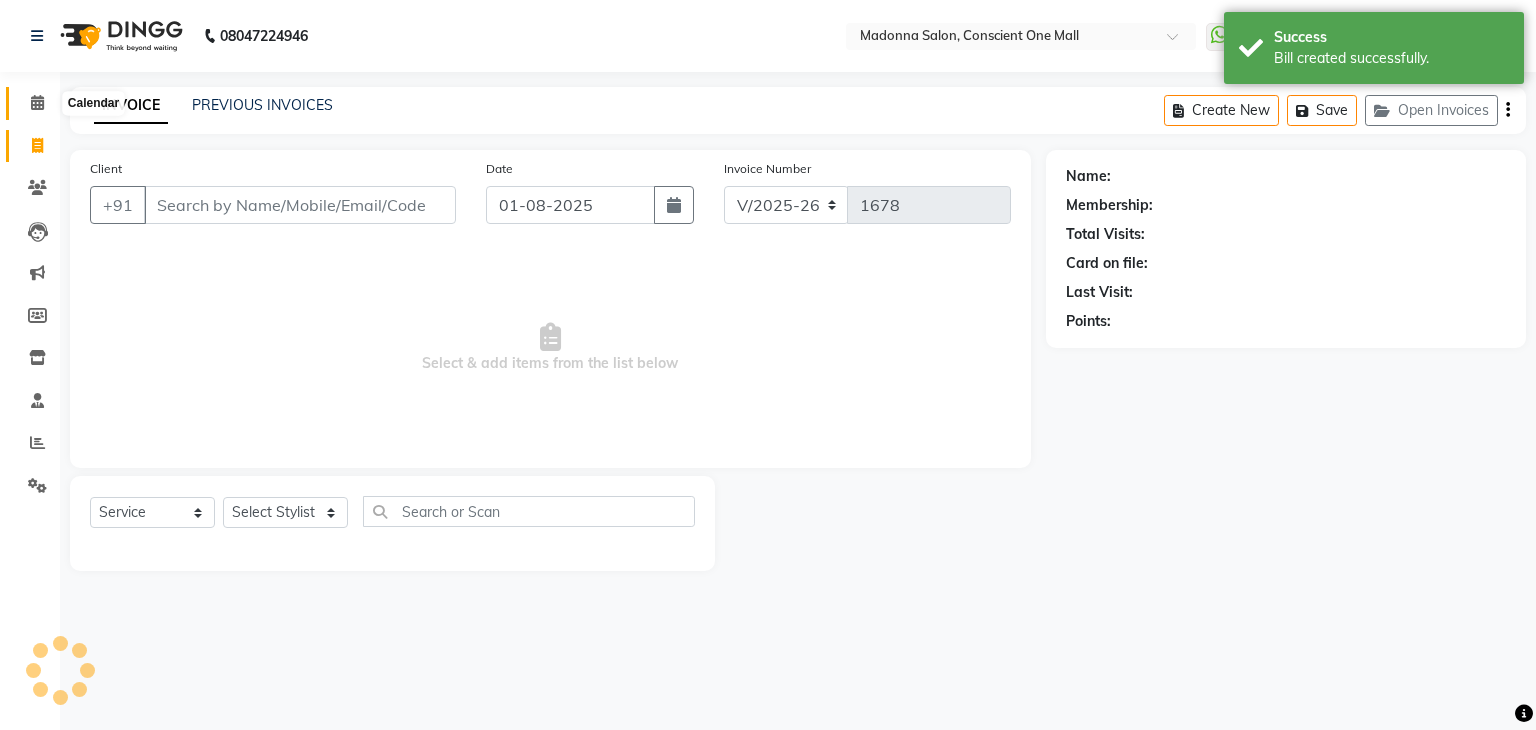 click 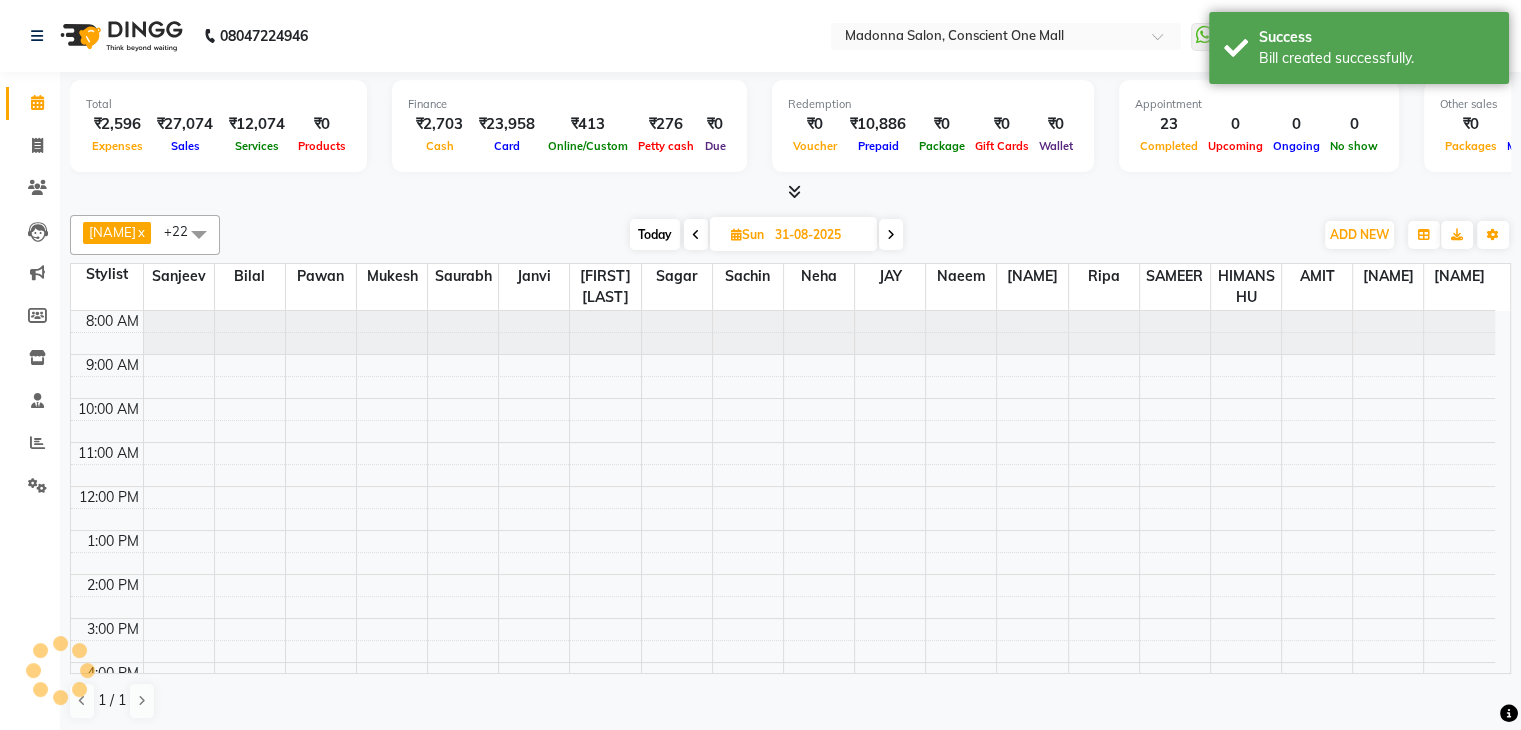 scroll, scrollTop: 0, scrollLeft: 0, axis: both 